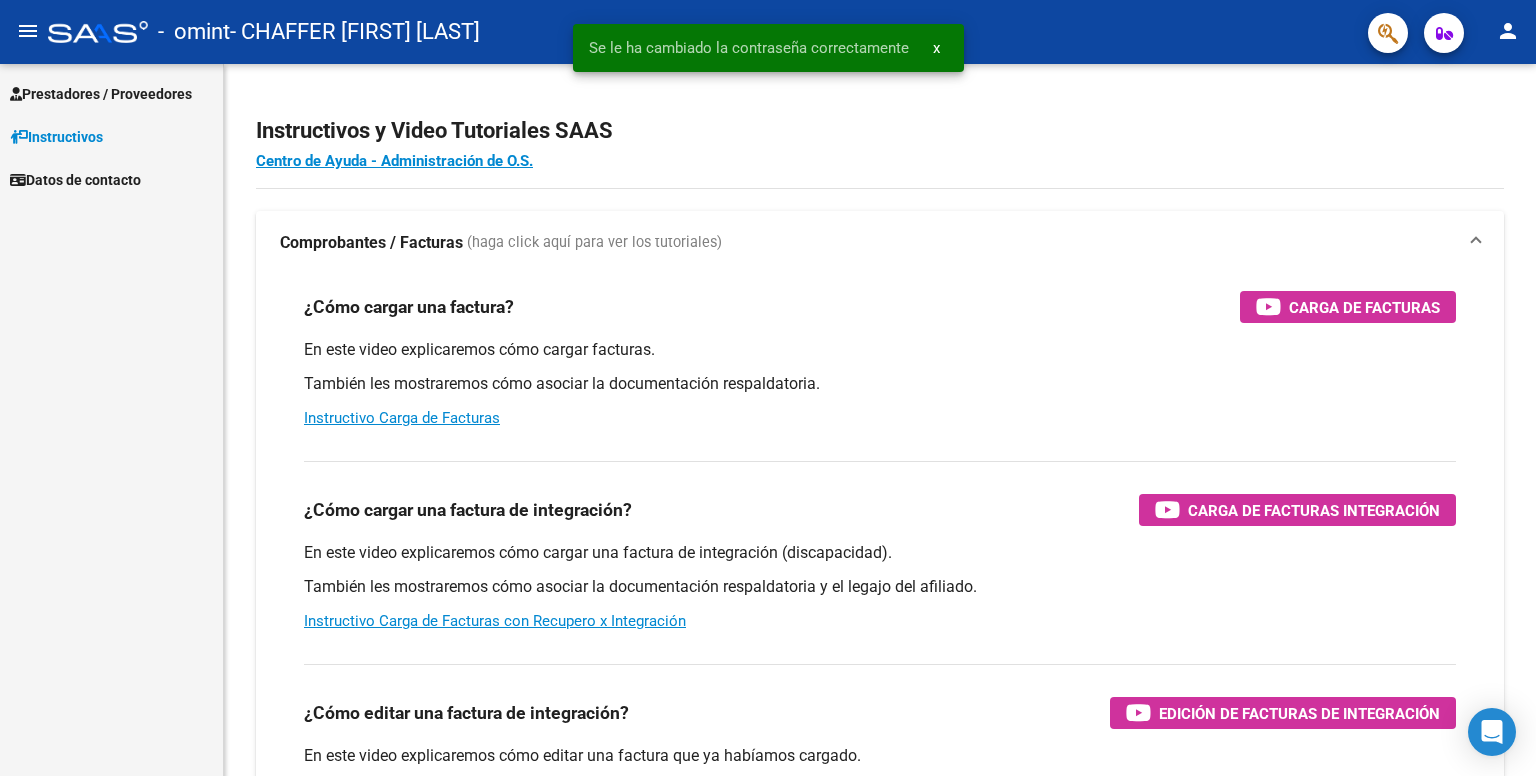 scroll, scrollTop: 0, scrollLeft: 0, axis: both 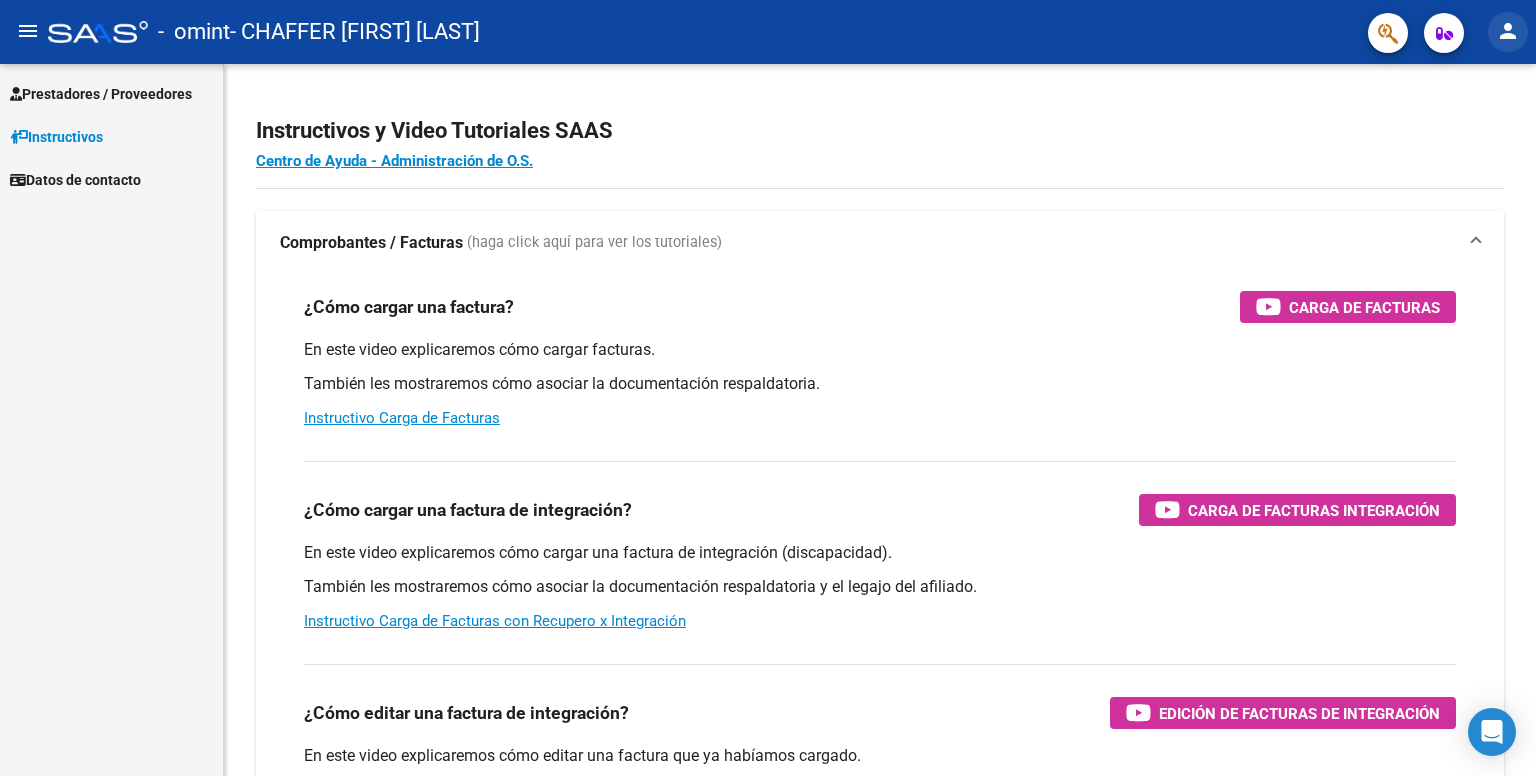 click on "person" 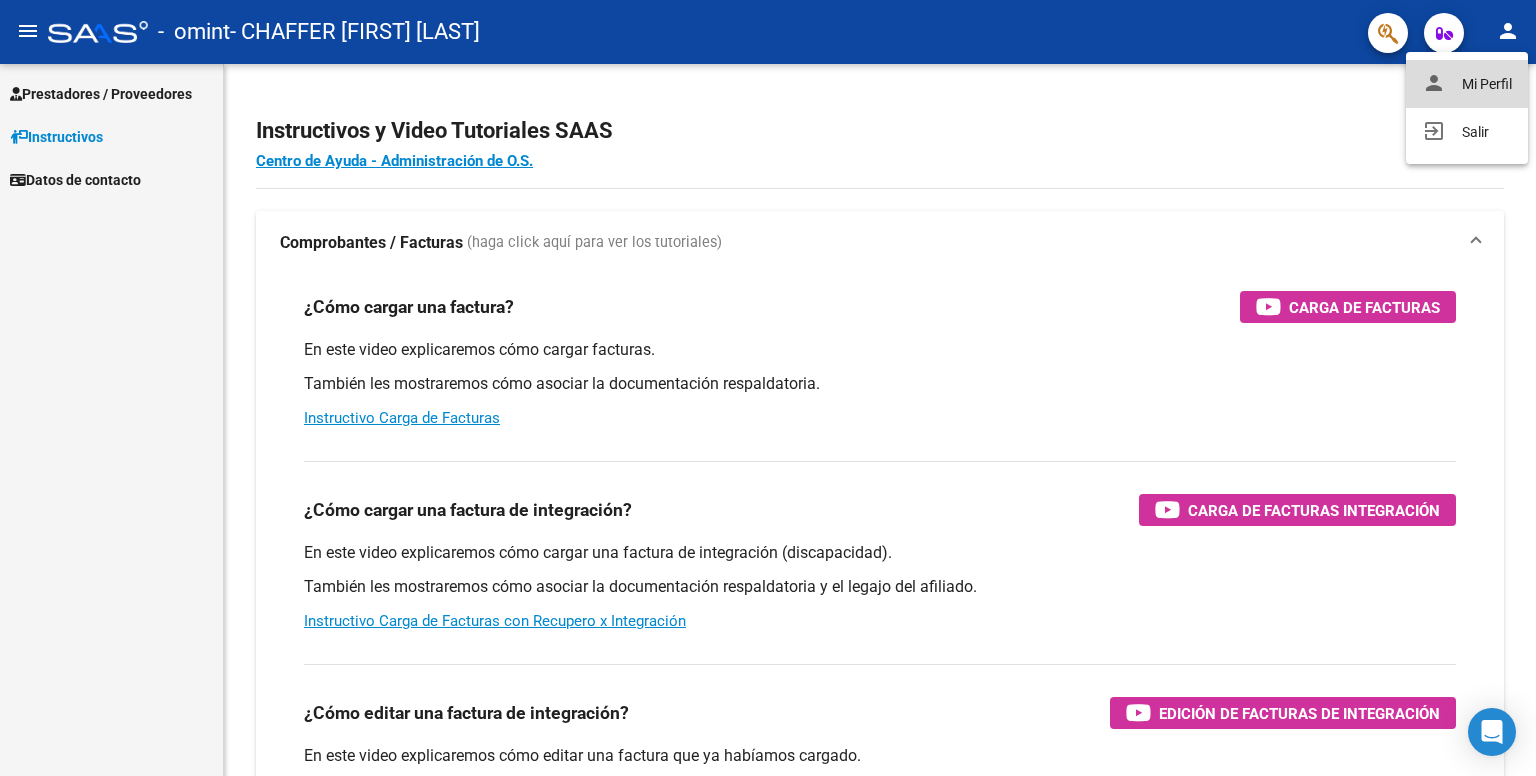 click on "person  Mi Perfil" at bounding box center (1467, 84) 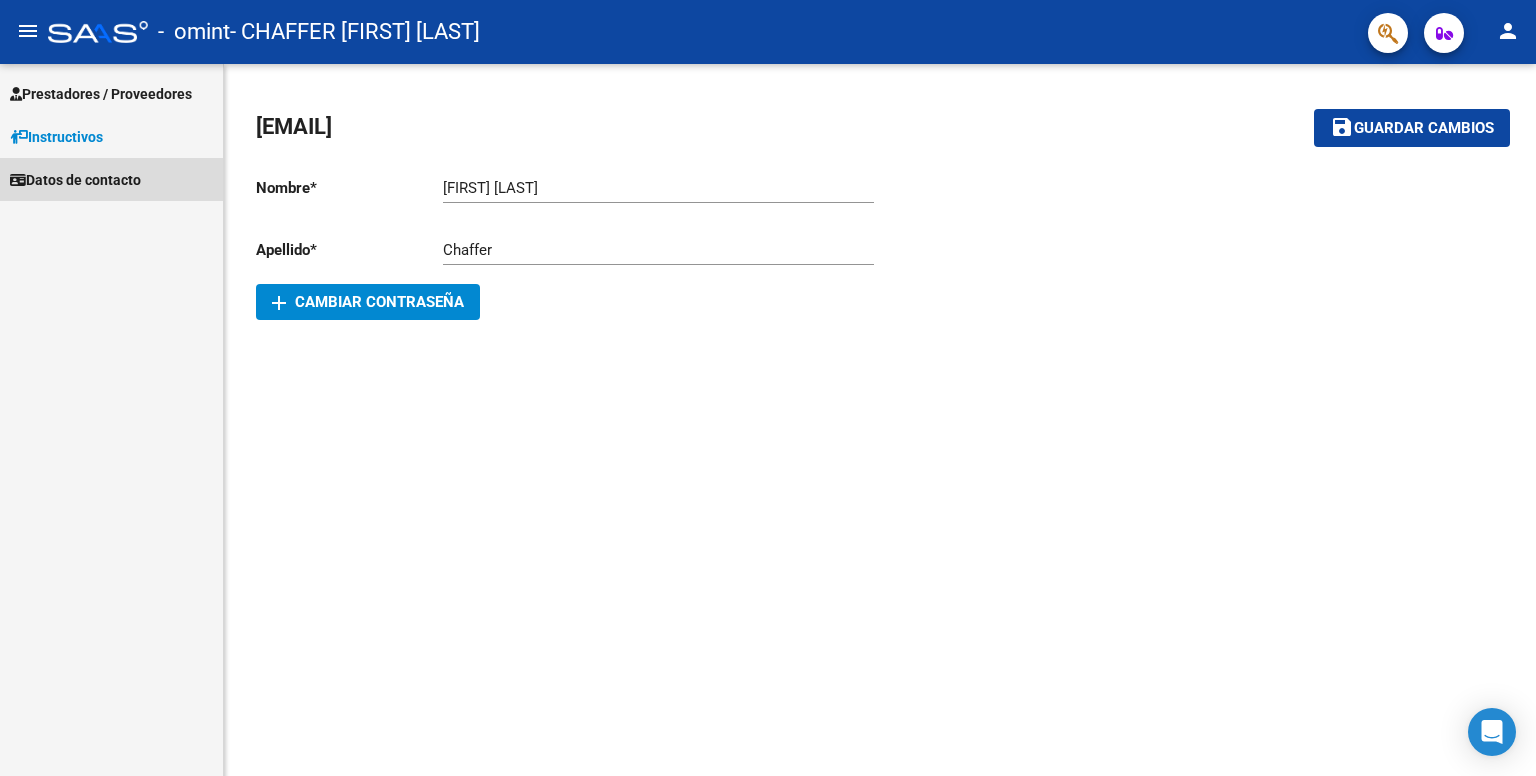 click on "Datos de contacto" at bounding box center [75, 180] 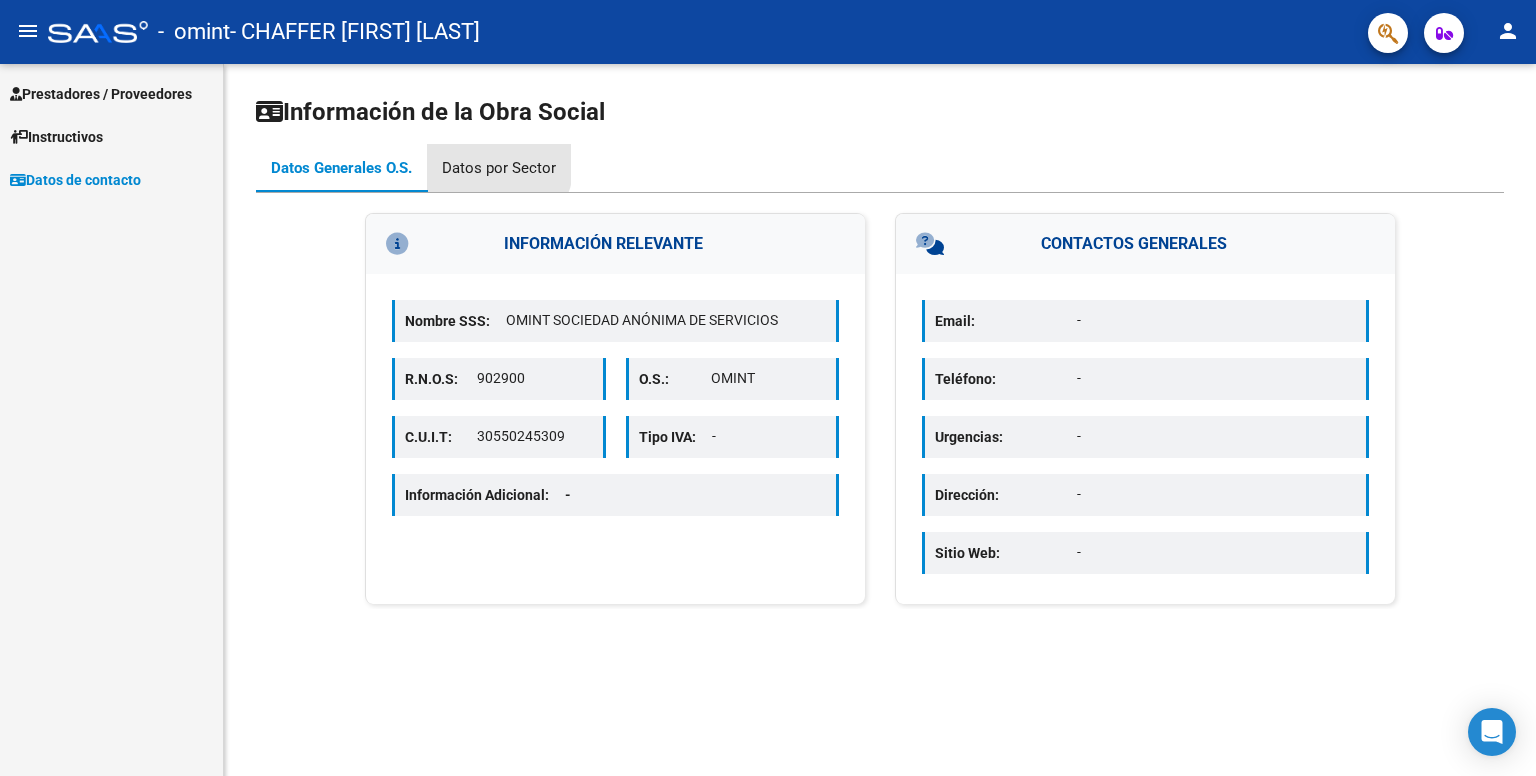 click on "Datos por Sector" at bounding box center (499, 168) 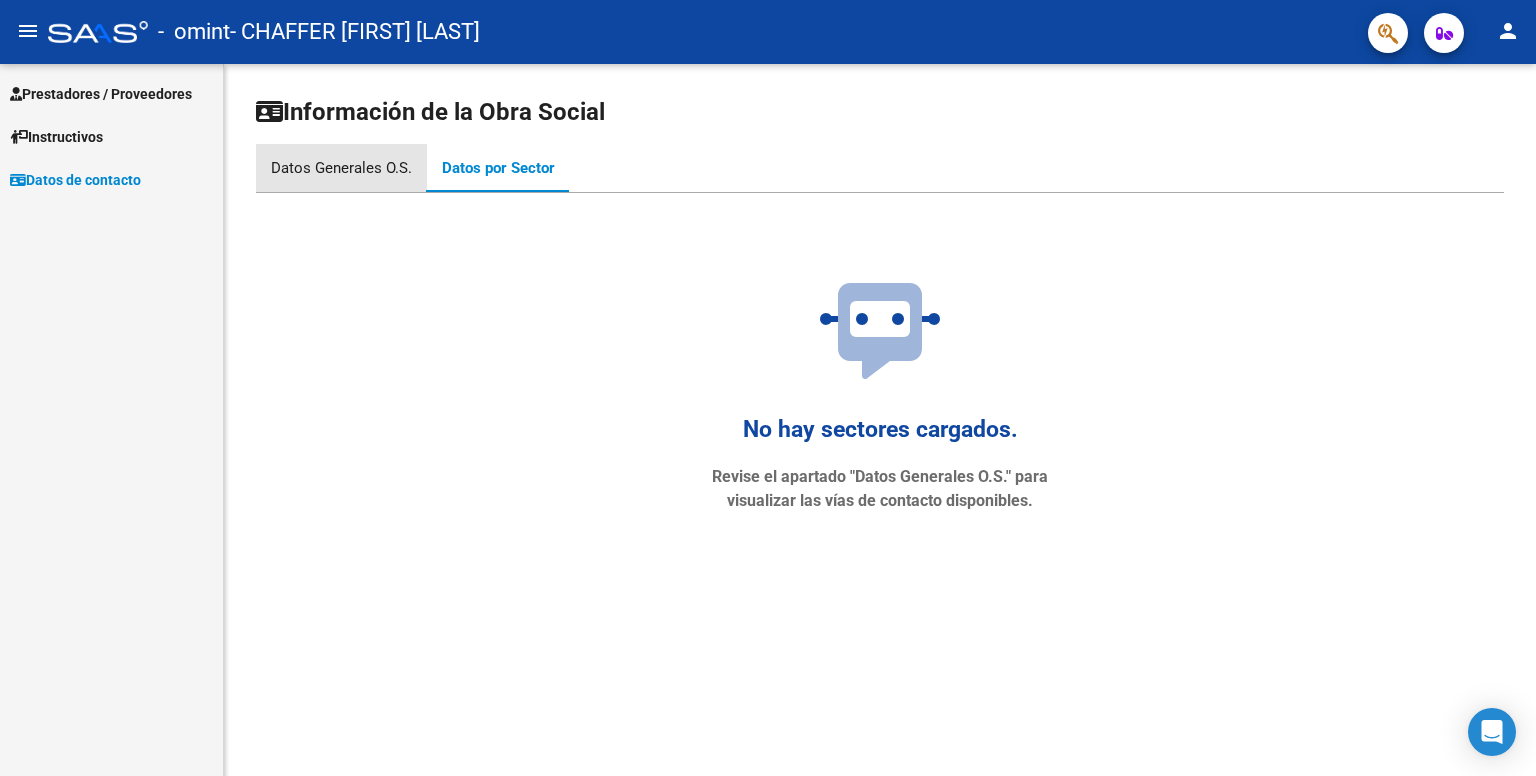 click on "Datos Generales O.S." at bounding box center (341, 168) 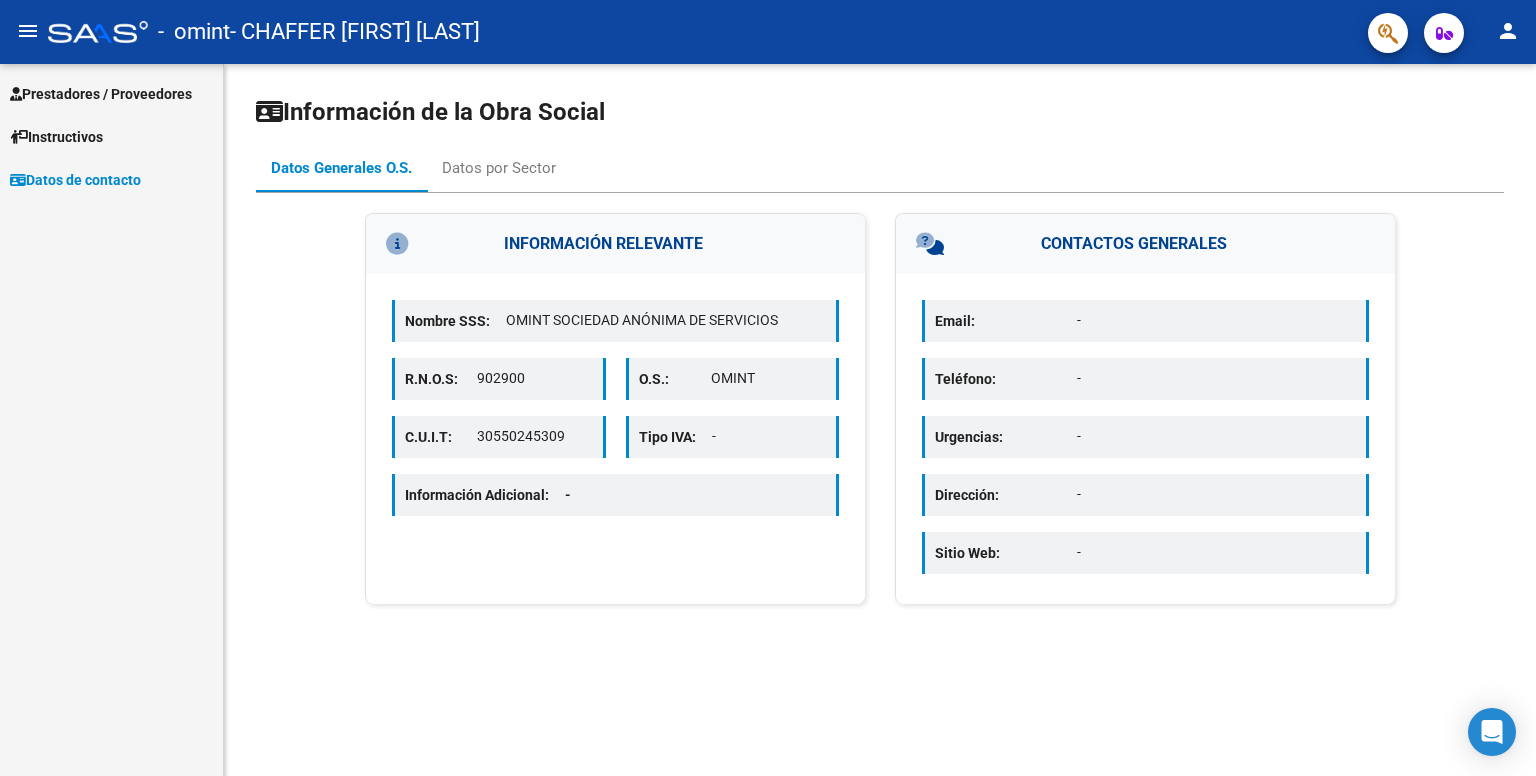 click on "Prestadores / Proveedores Facturas - Listado/Carga Facturas - Documentación Pagos x Transferencia Auditorías - Listado Auditorías - Comentarios Auditorías - Cambios Área Prestadores - Listado    Instructivos    Datos de contacto" at bounding box center (111, 132) 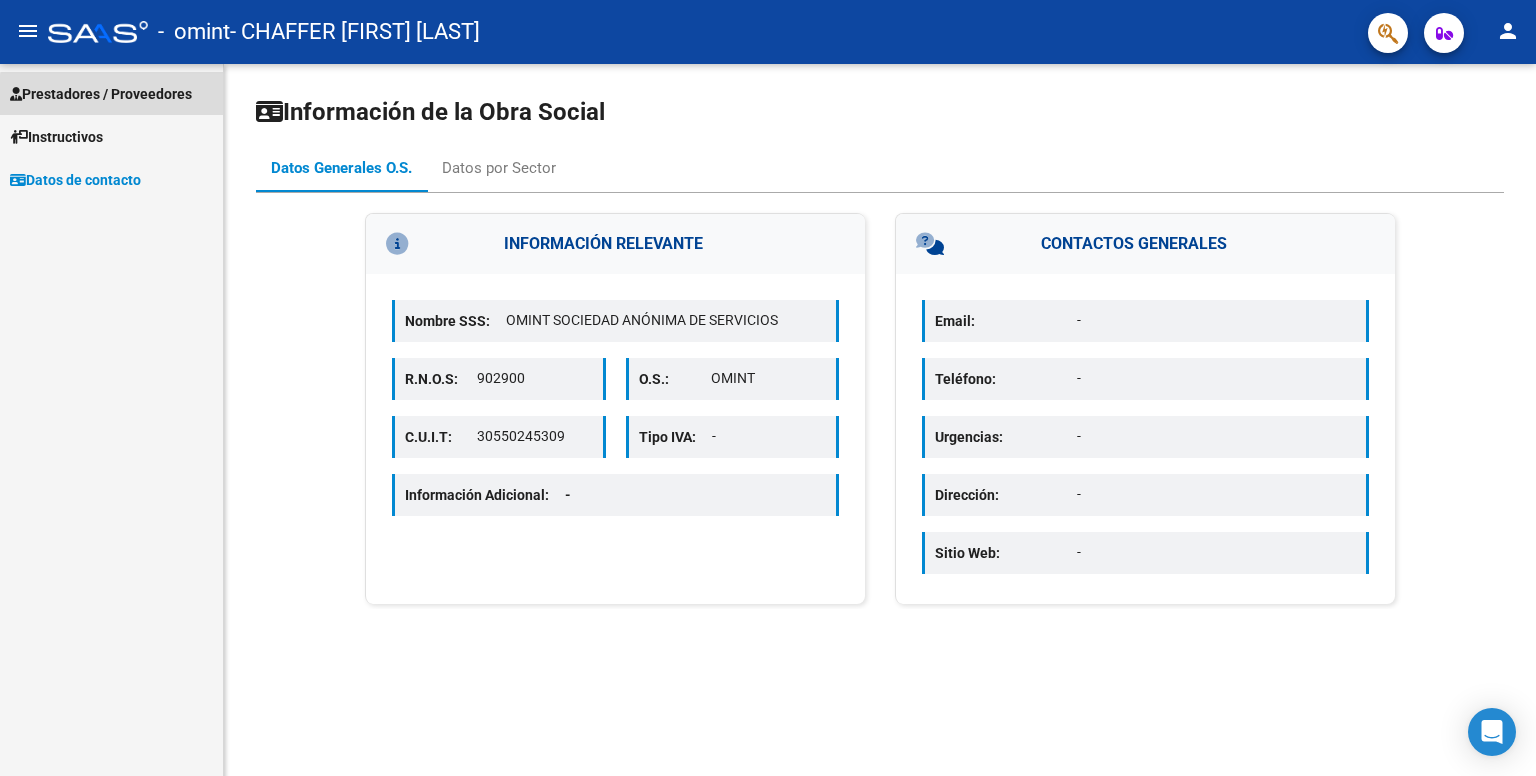 click on "Prestadores / Proveedores" at bounding box center [101, 94] 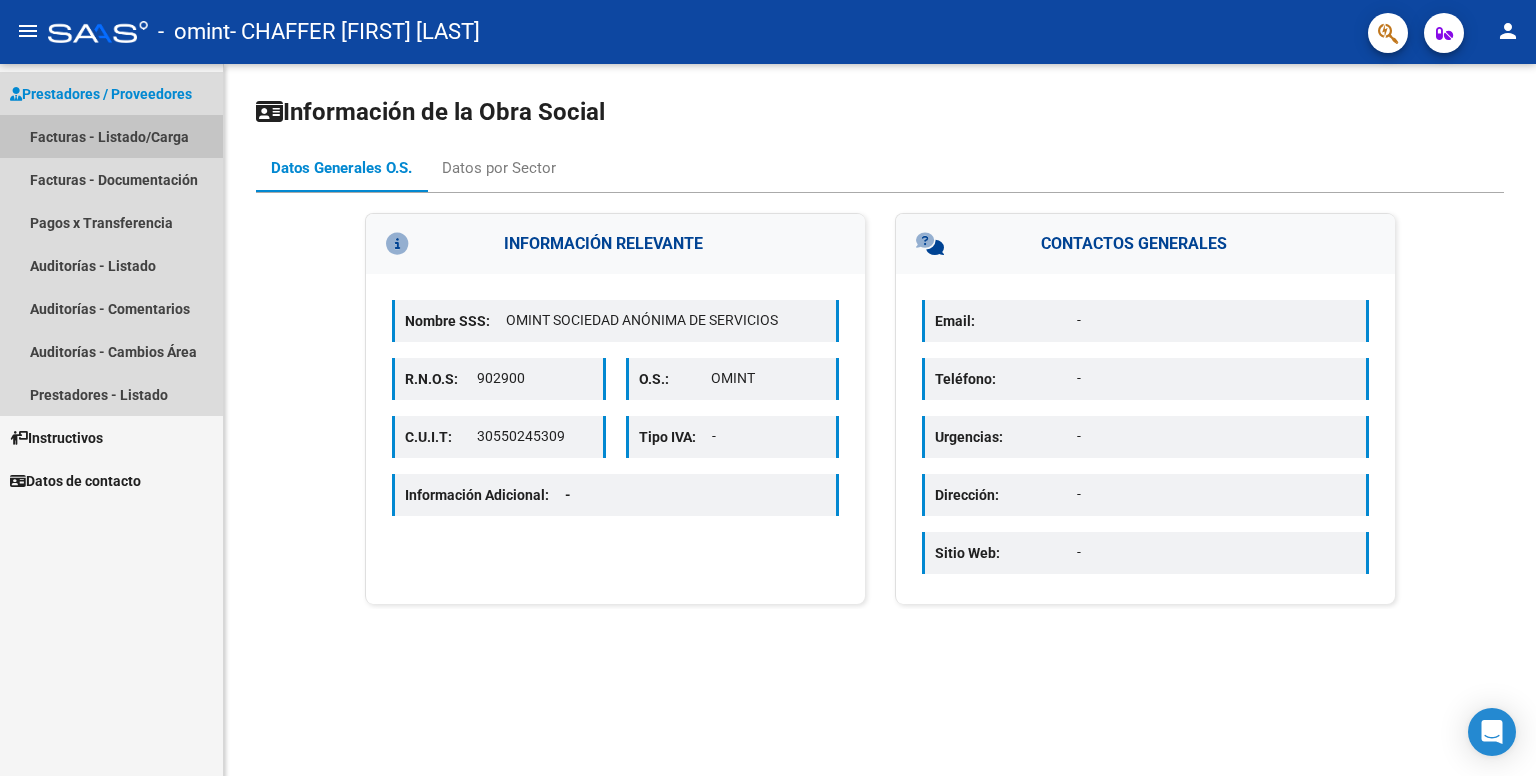 click on "Facturas - Listado/Carga" at bounding box center [111, 136] 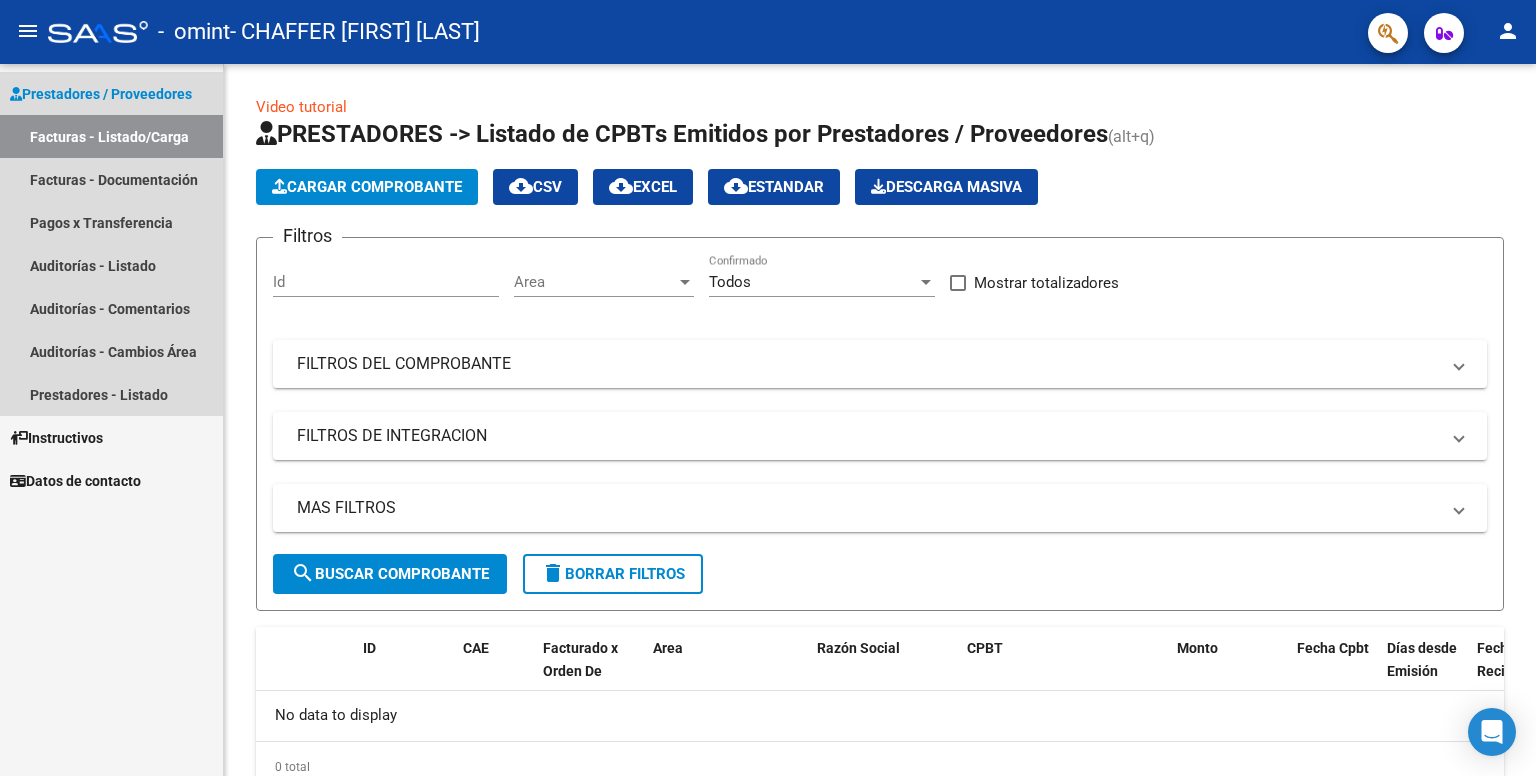 click on "Prestadores / Proveedores" at bounding box center (101, 94) 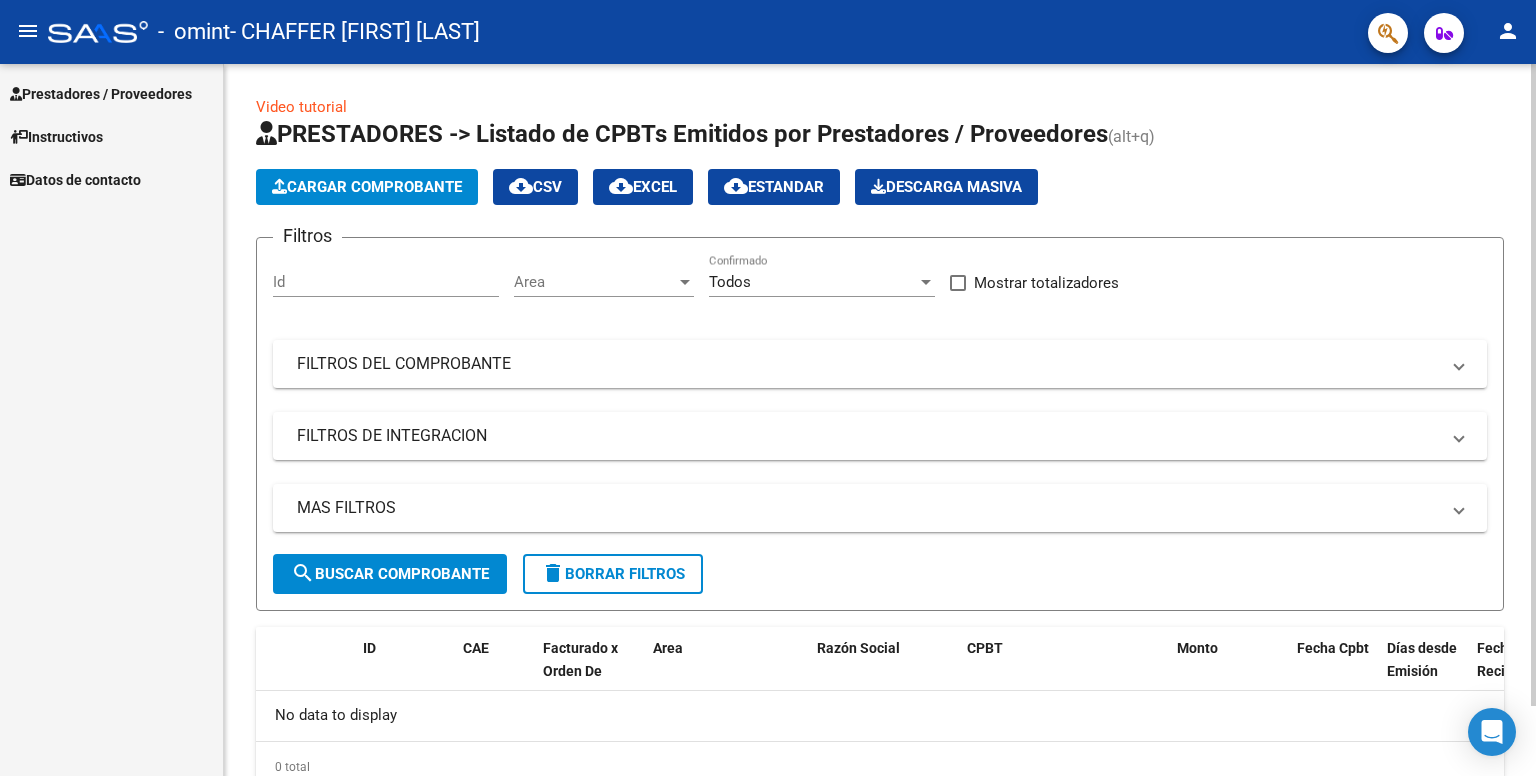 click on "Video tutorial" 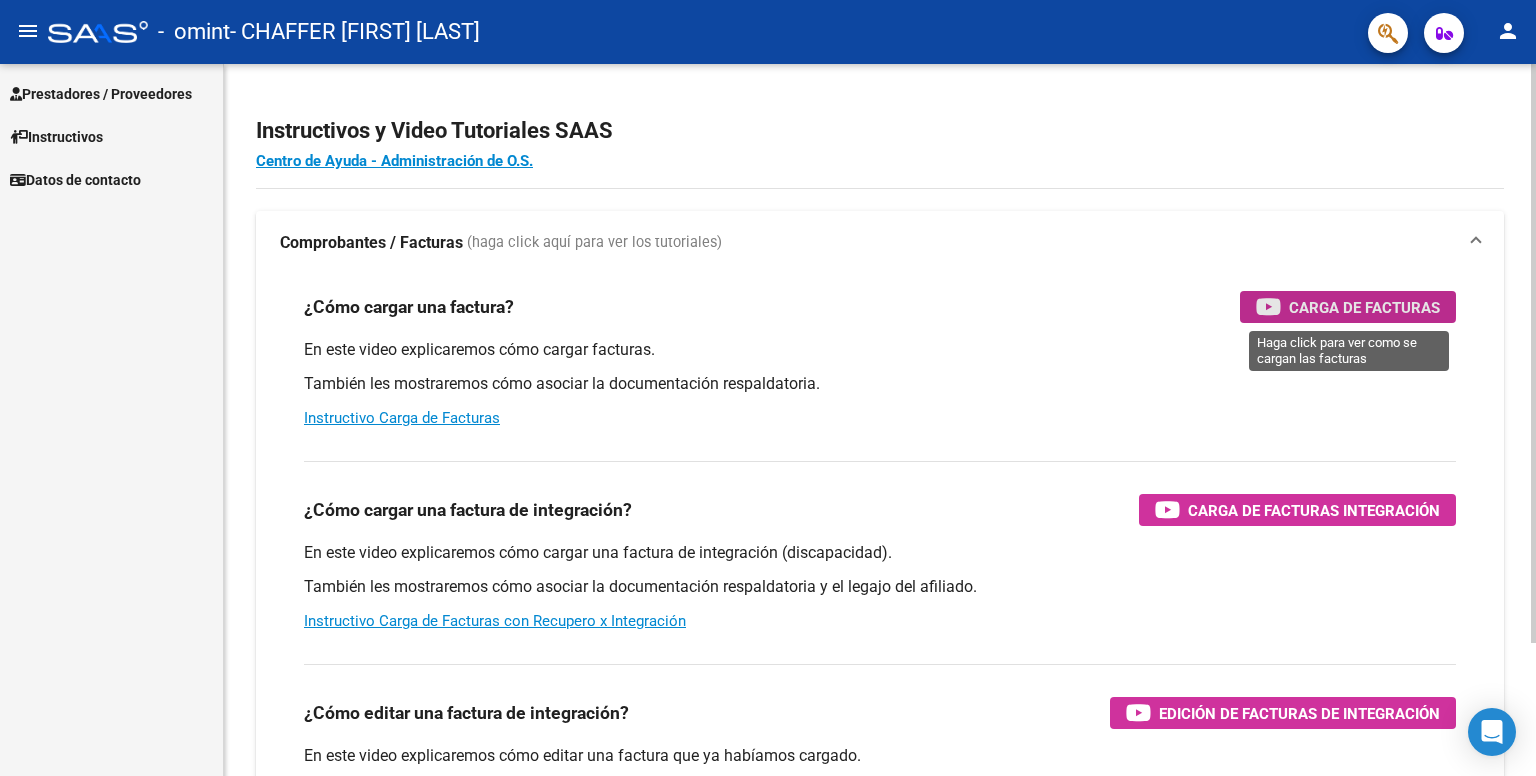 click on "Carga de Facturas" at bounding box center [1348, 307] 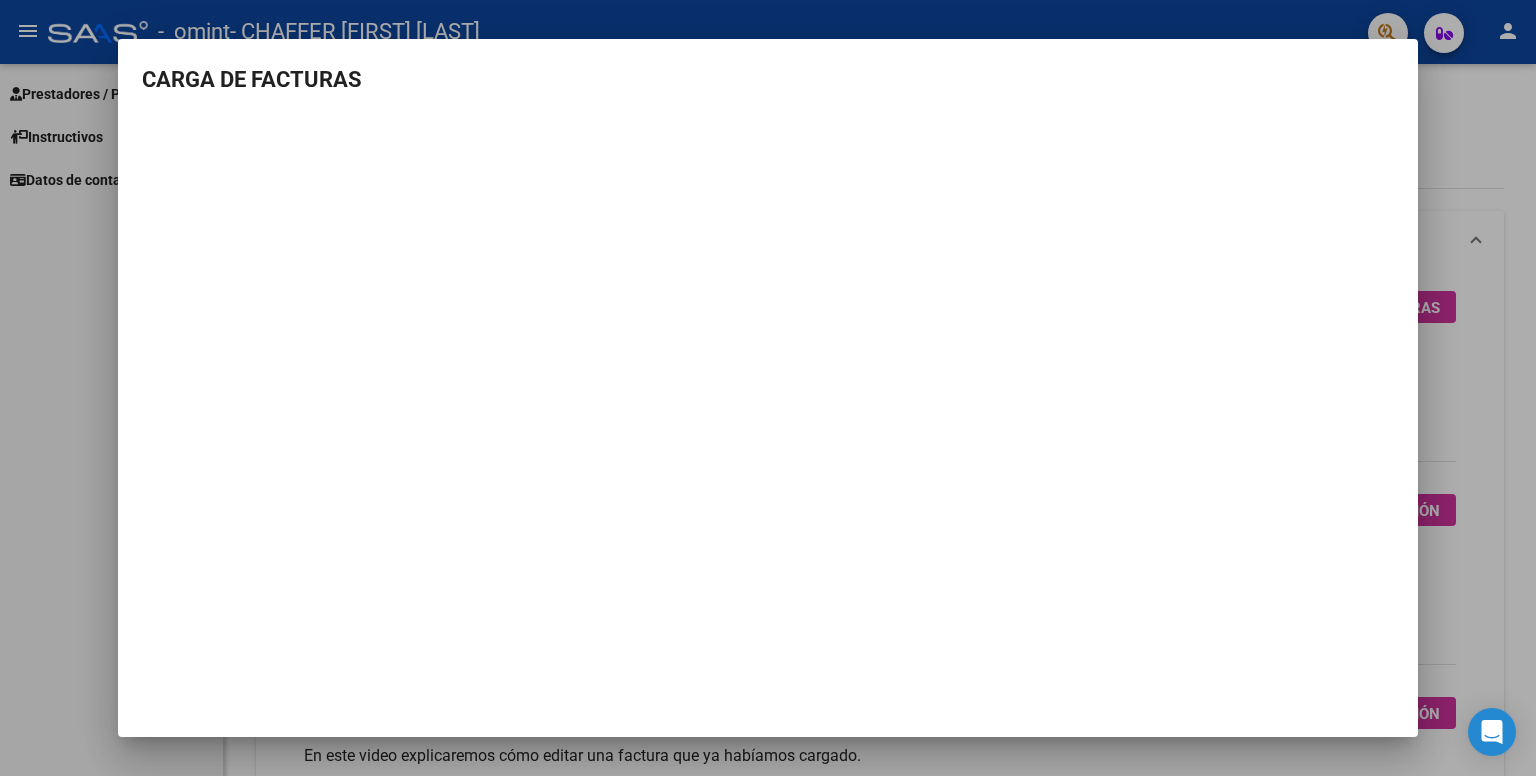 click at bounding box center (768, 388) 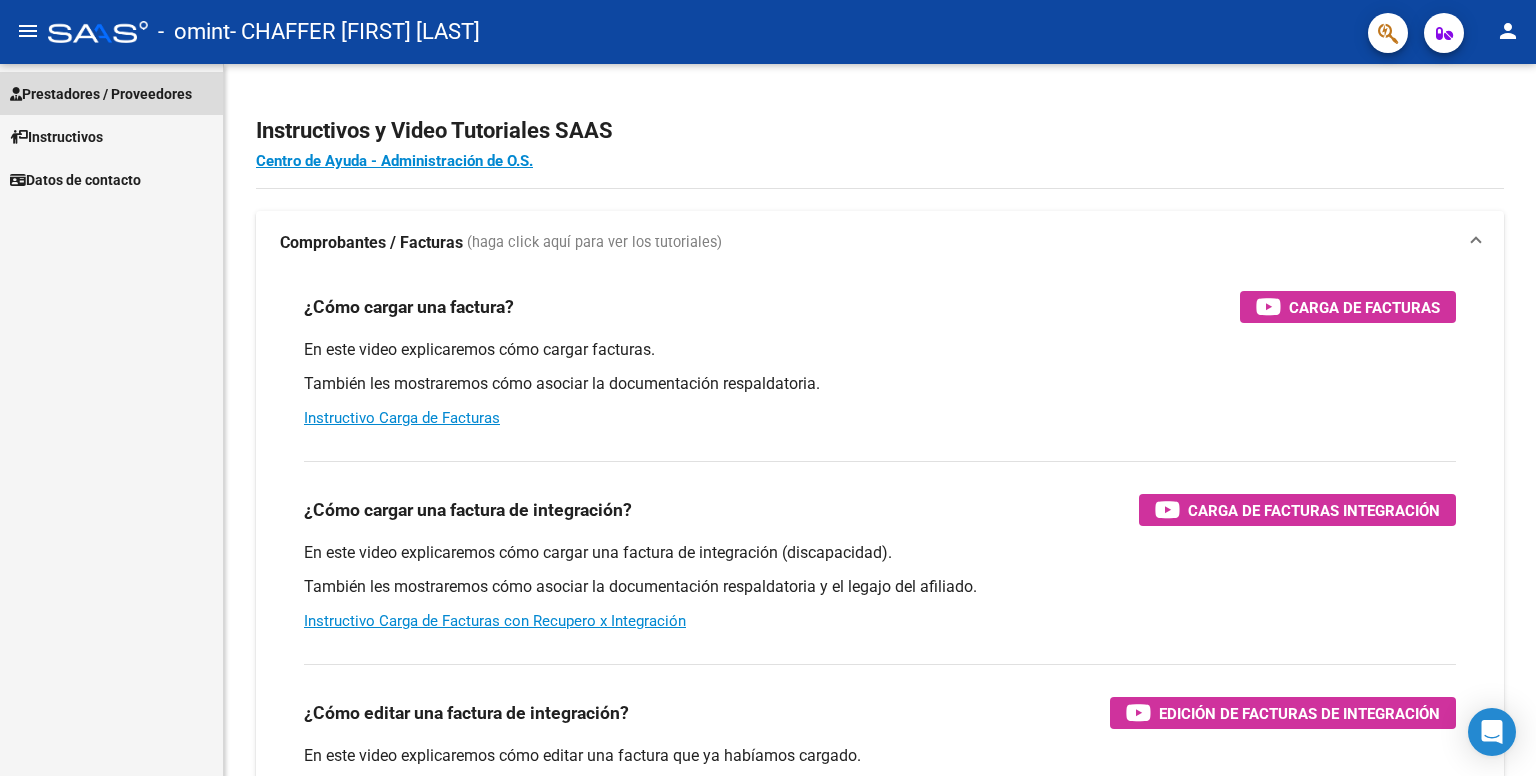 click on "Prestadores / Proveedores" at bounding box center (101, 94) 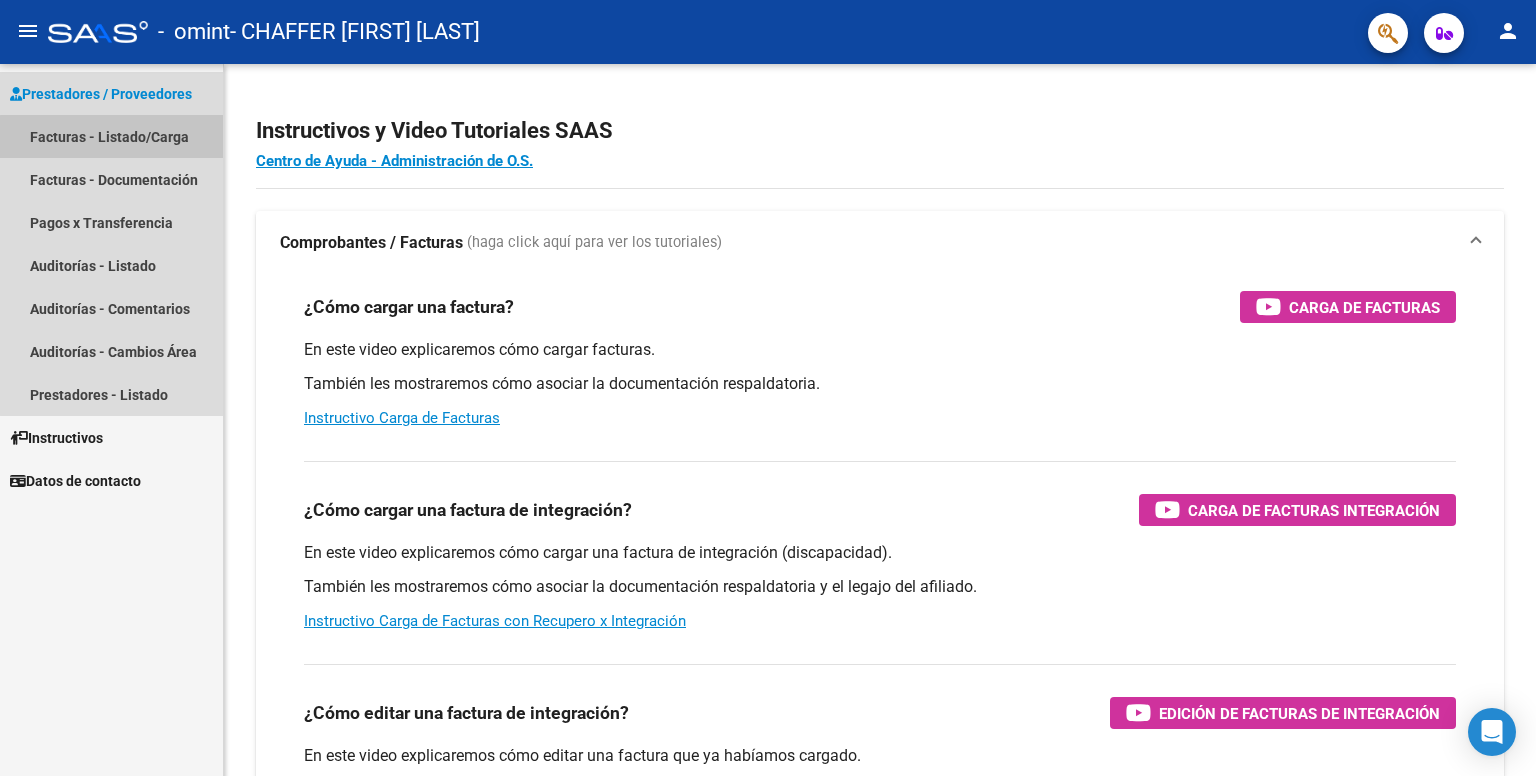 click on "Facturas - Listado/Carga" at bounding box center (111, 136) 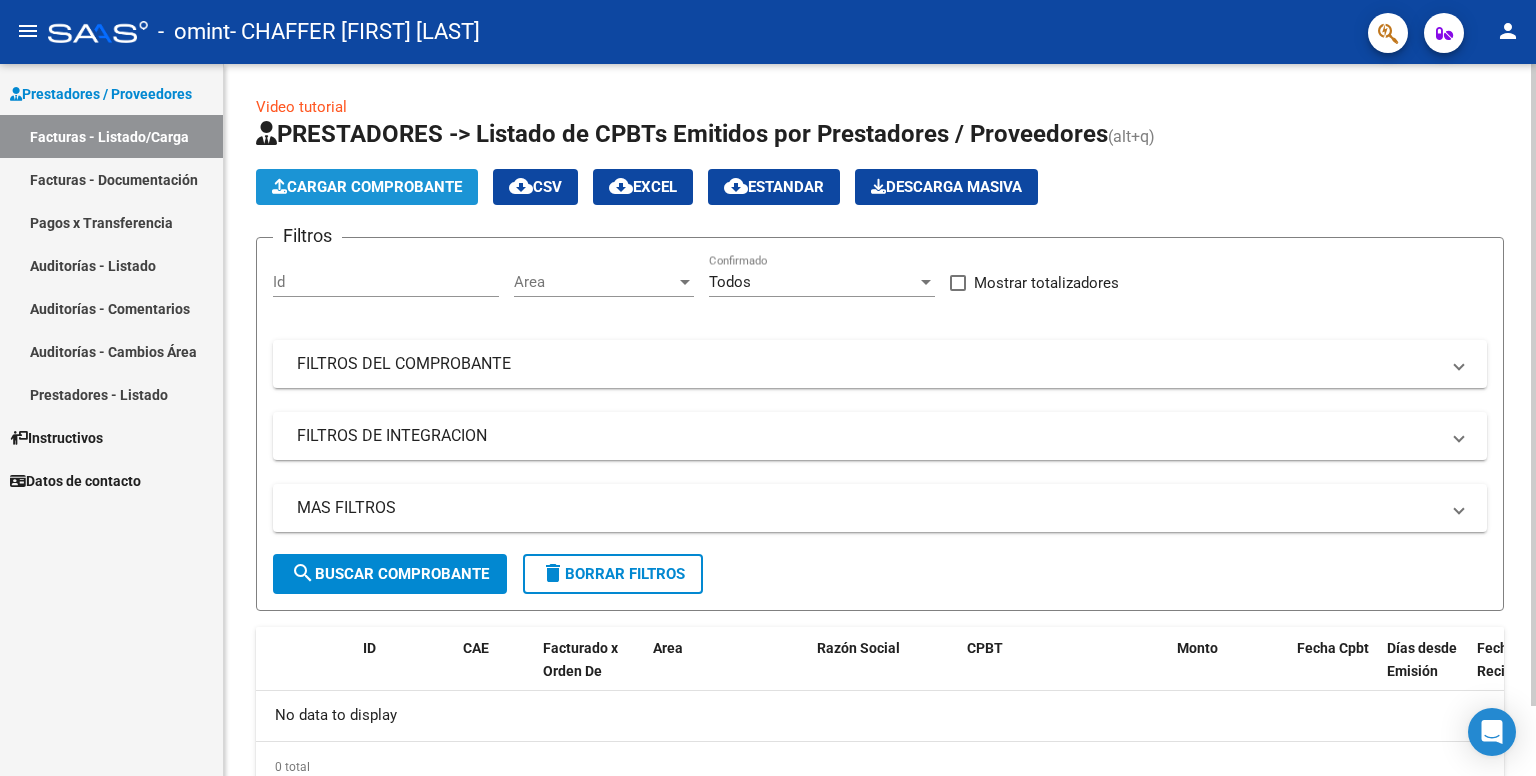 click on "Cargar Comprobante" 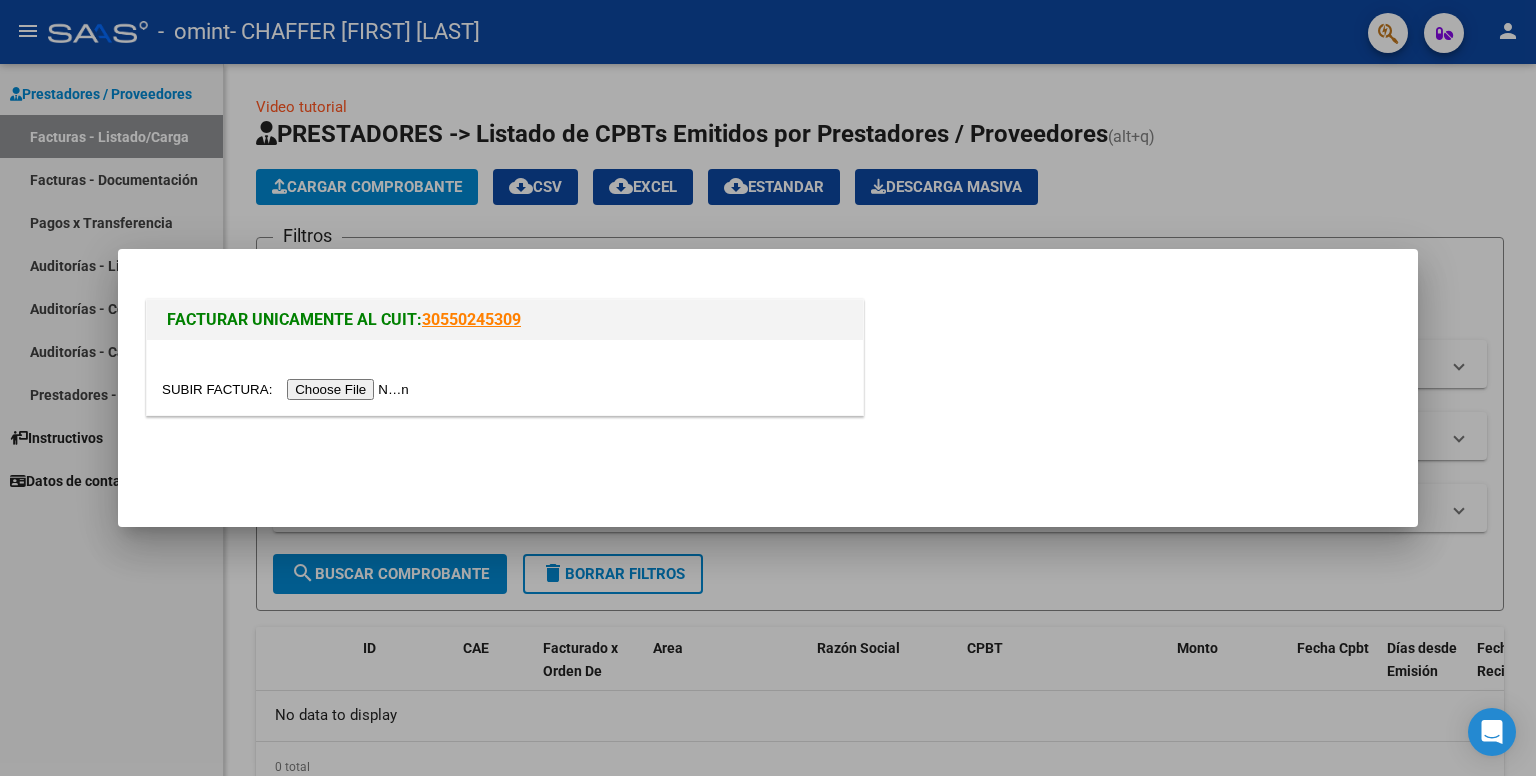 click at bounding box center [288, 389] 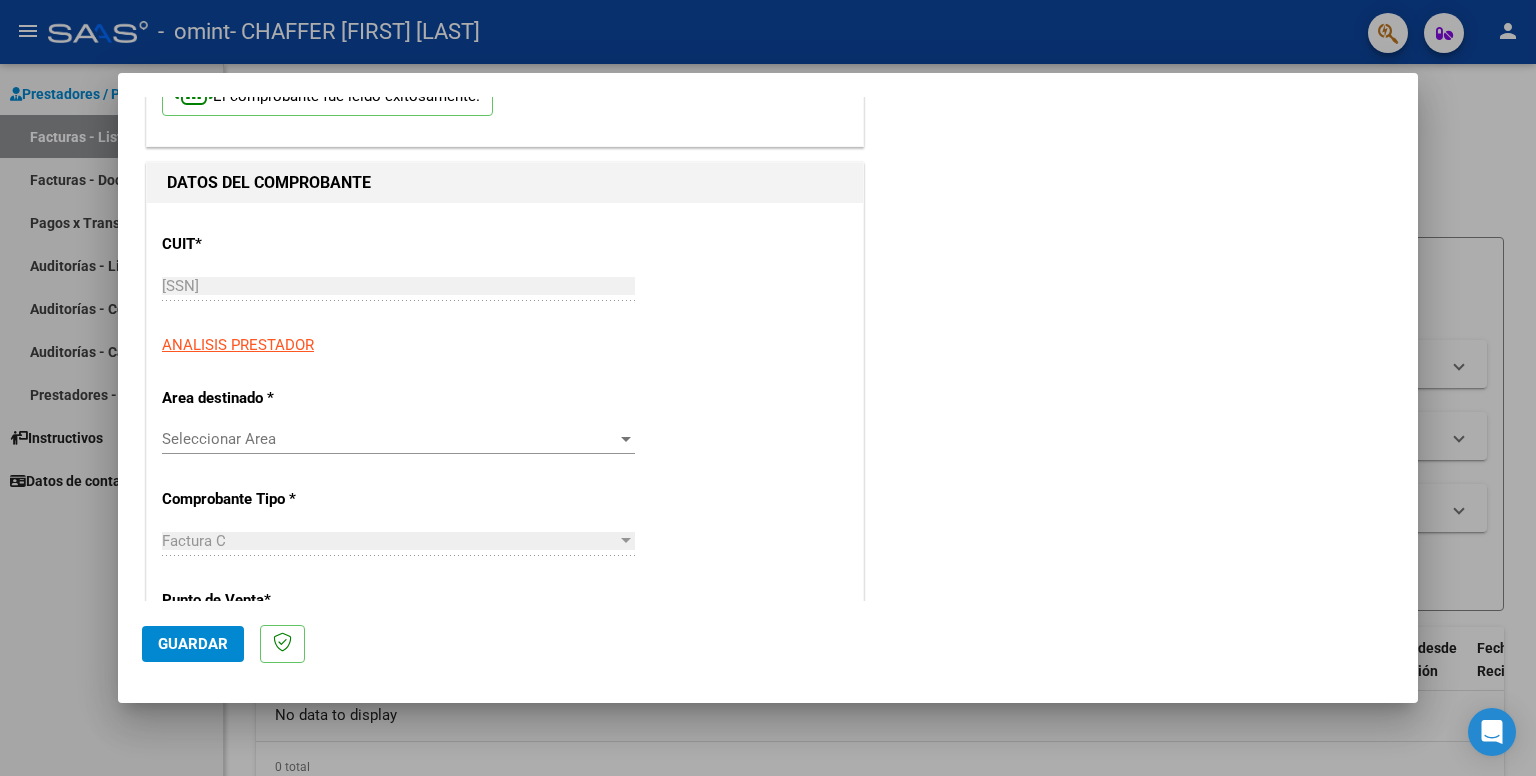 scroll, scrollTop: 146, scrollLeft: 0, axis: vertical 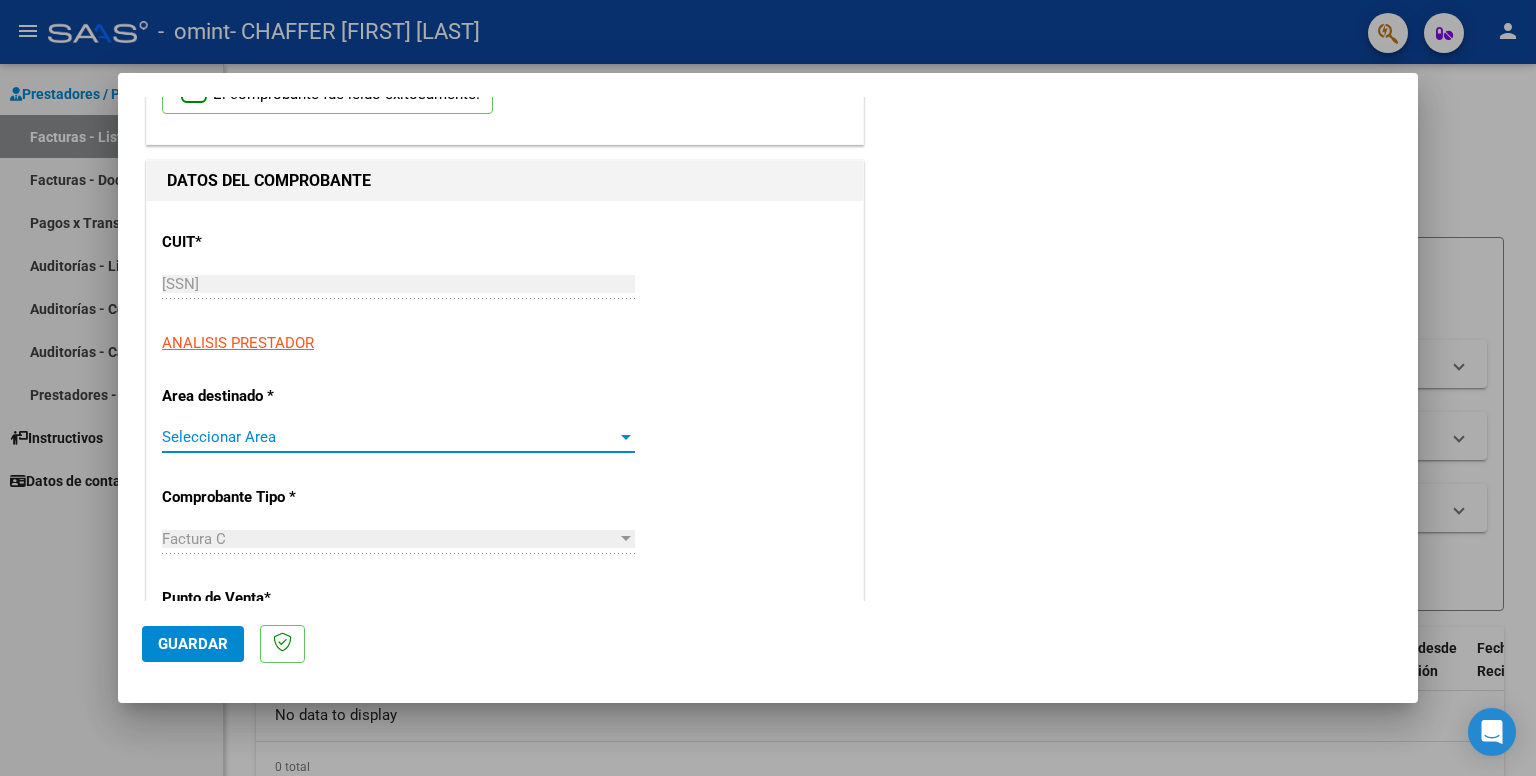 click on "Seleccionar Area" at bounding box center [389, 437] 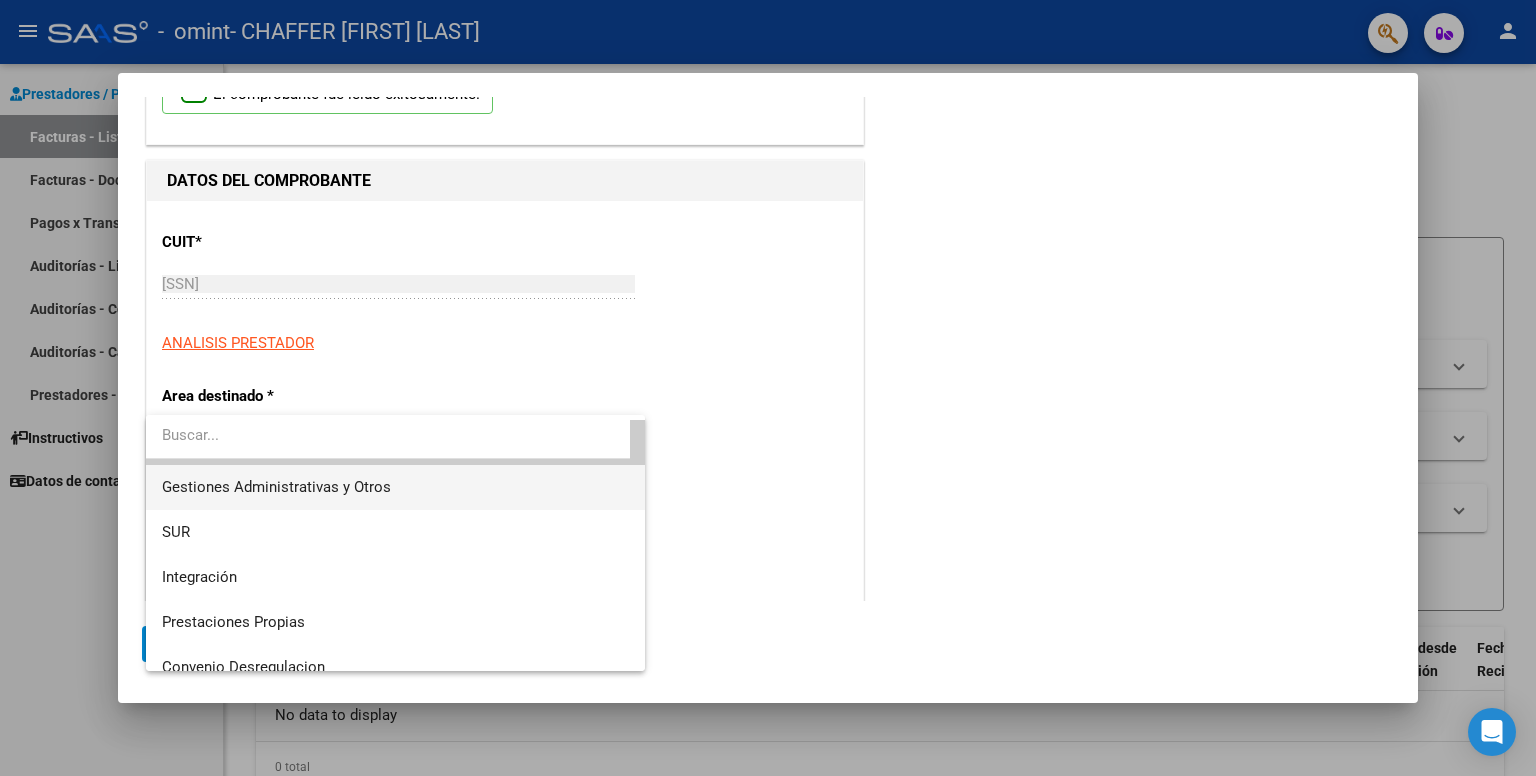 scroll, scrollTop: 32, scrollLeft: 0, axis: vertical 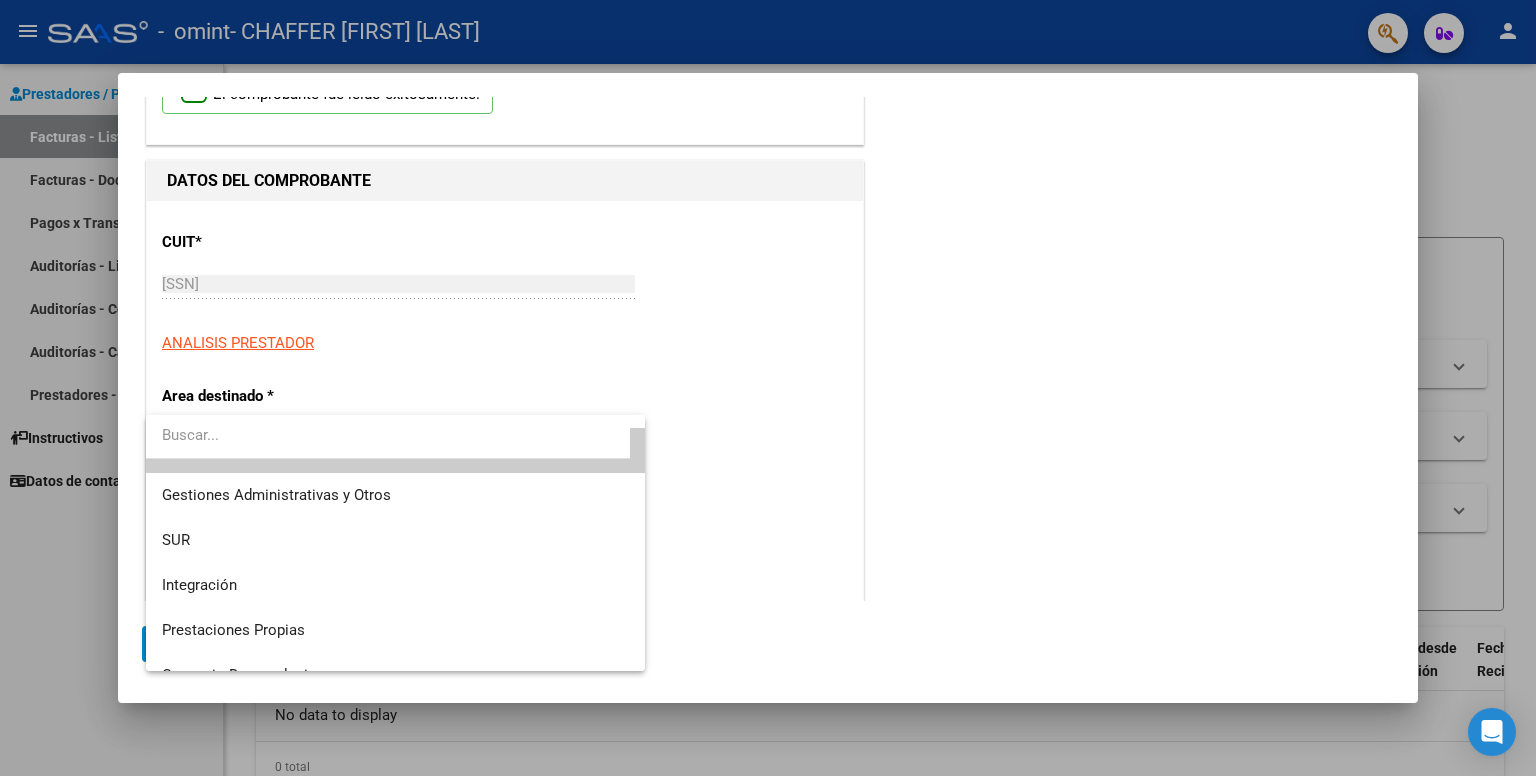 click at bounding box center [768, 388] 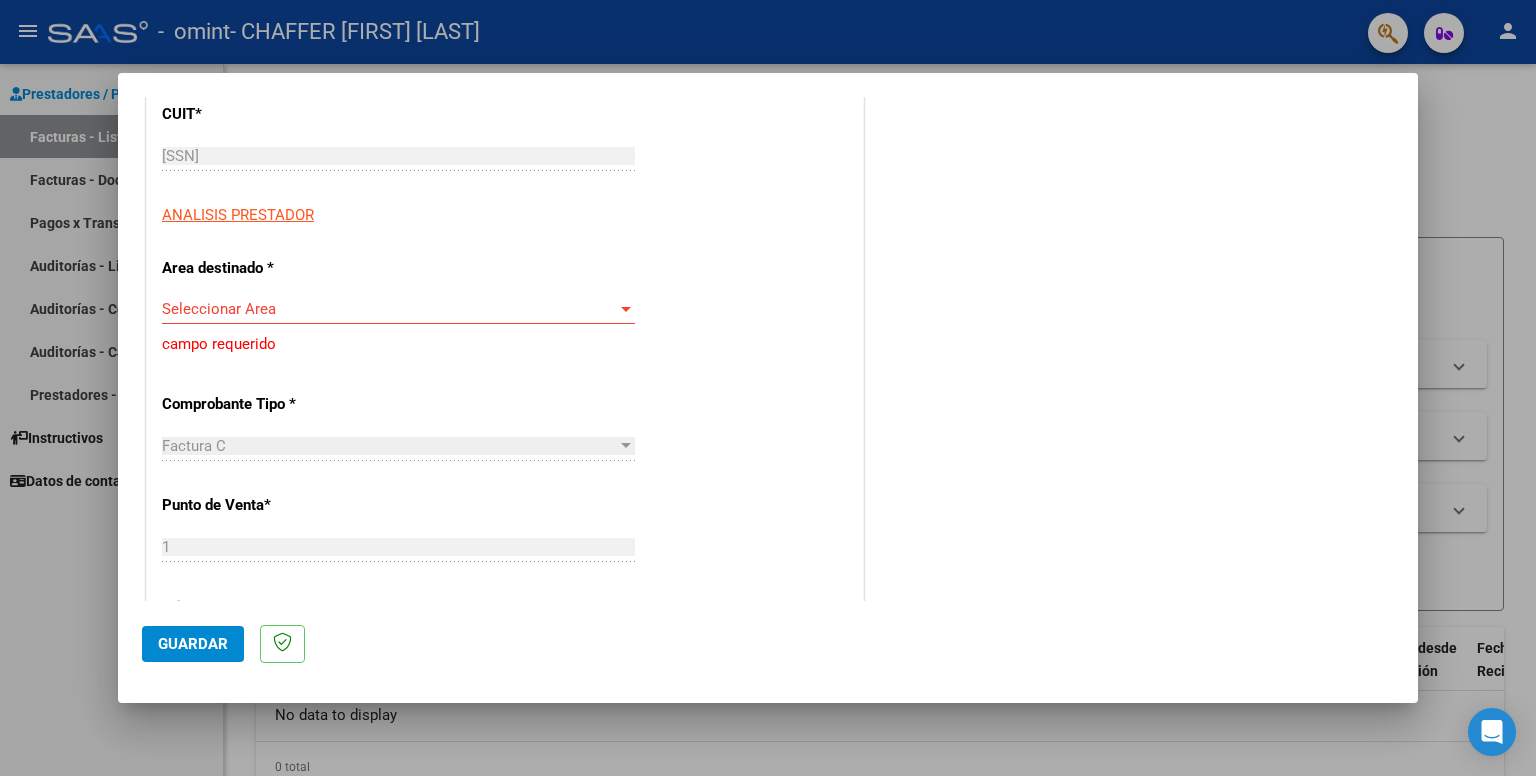 scroll, scrollTop: 272, scrollLeft: 0, axis: vertical 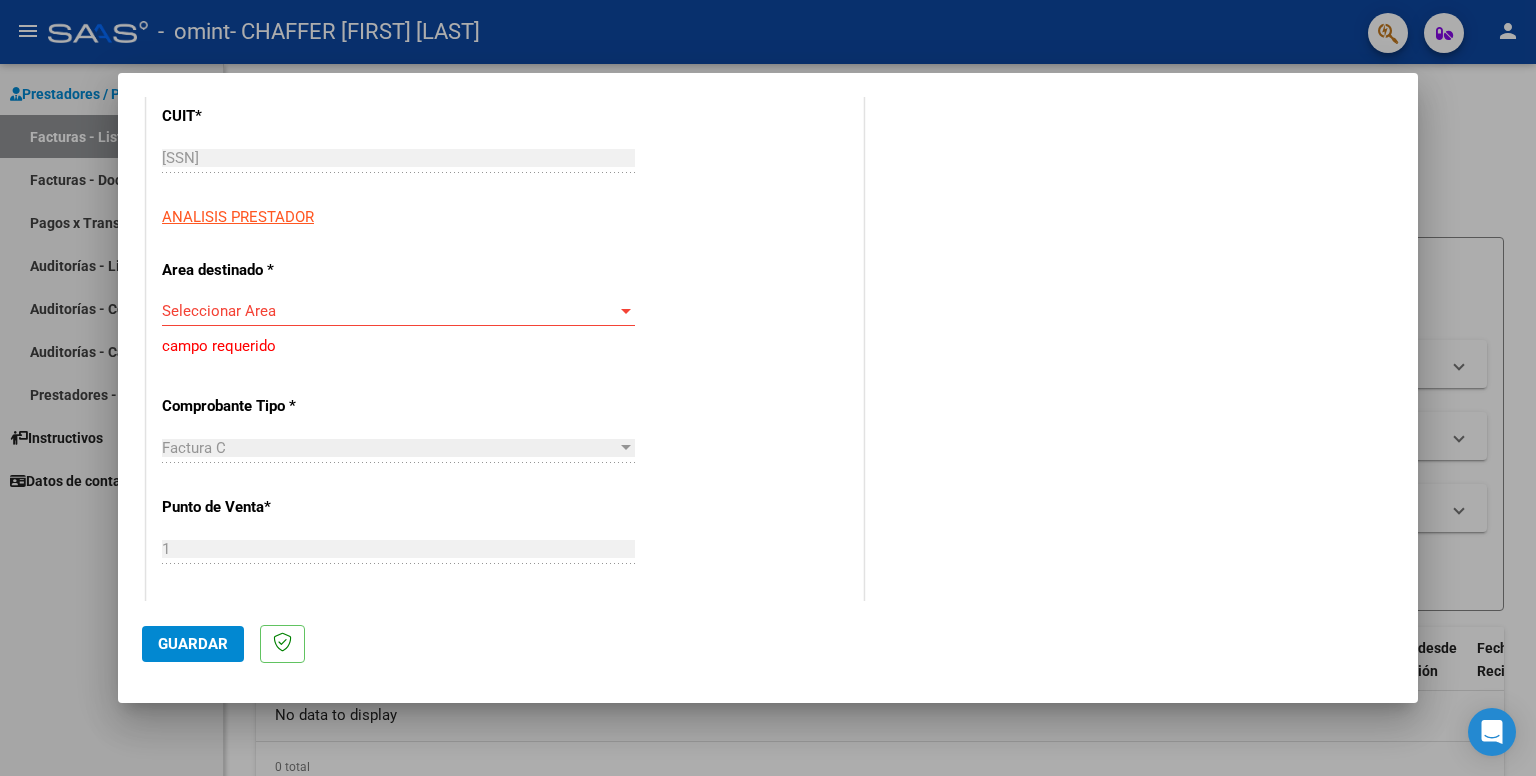 click on "Seleccionar Area" at bounding box center (389, 311) 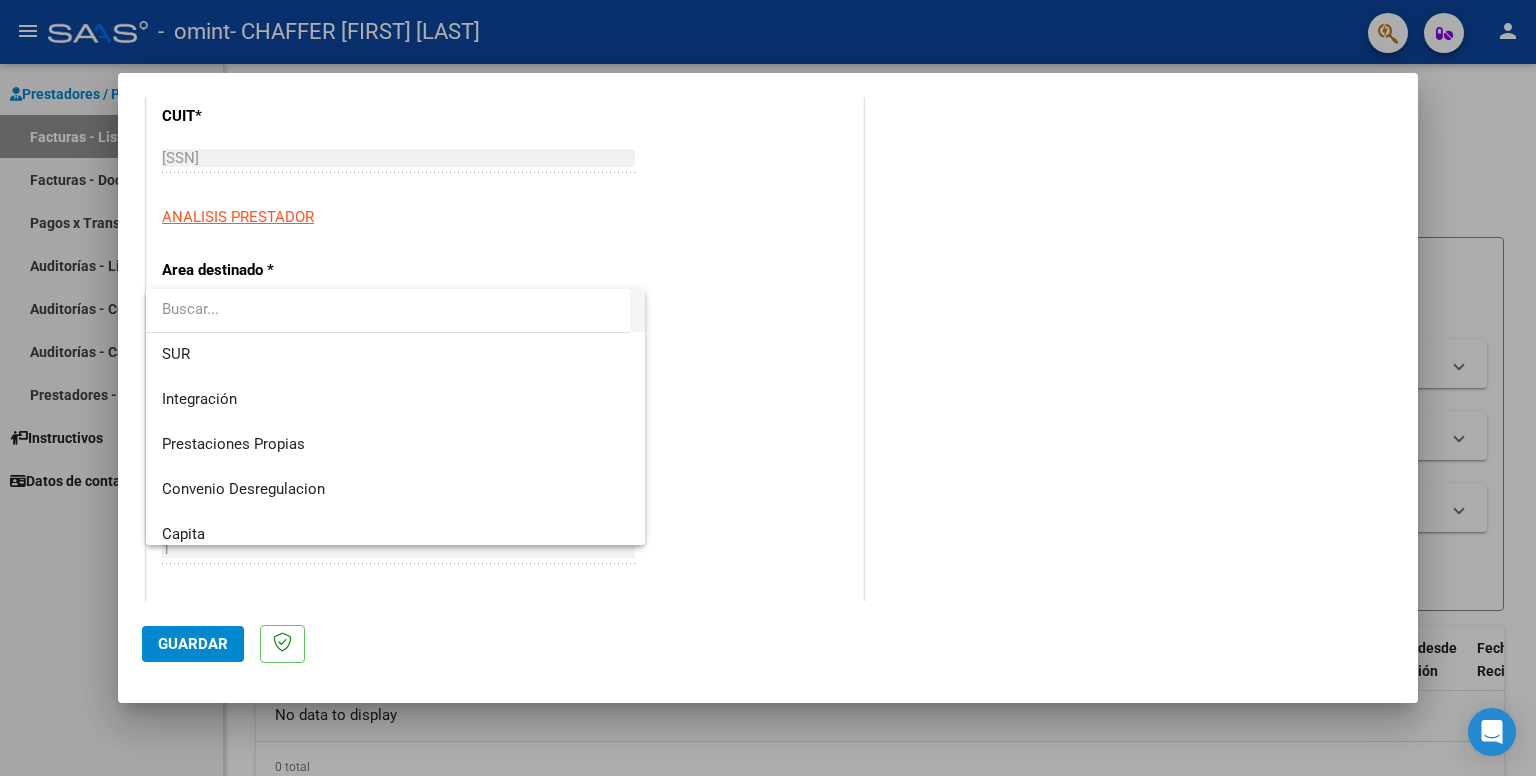 scroll, scrollTop: 95, scrollLeft: 0, axis: vertical 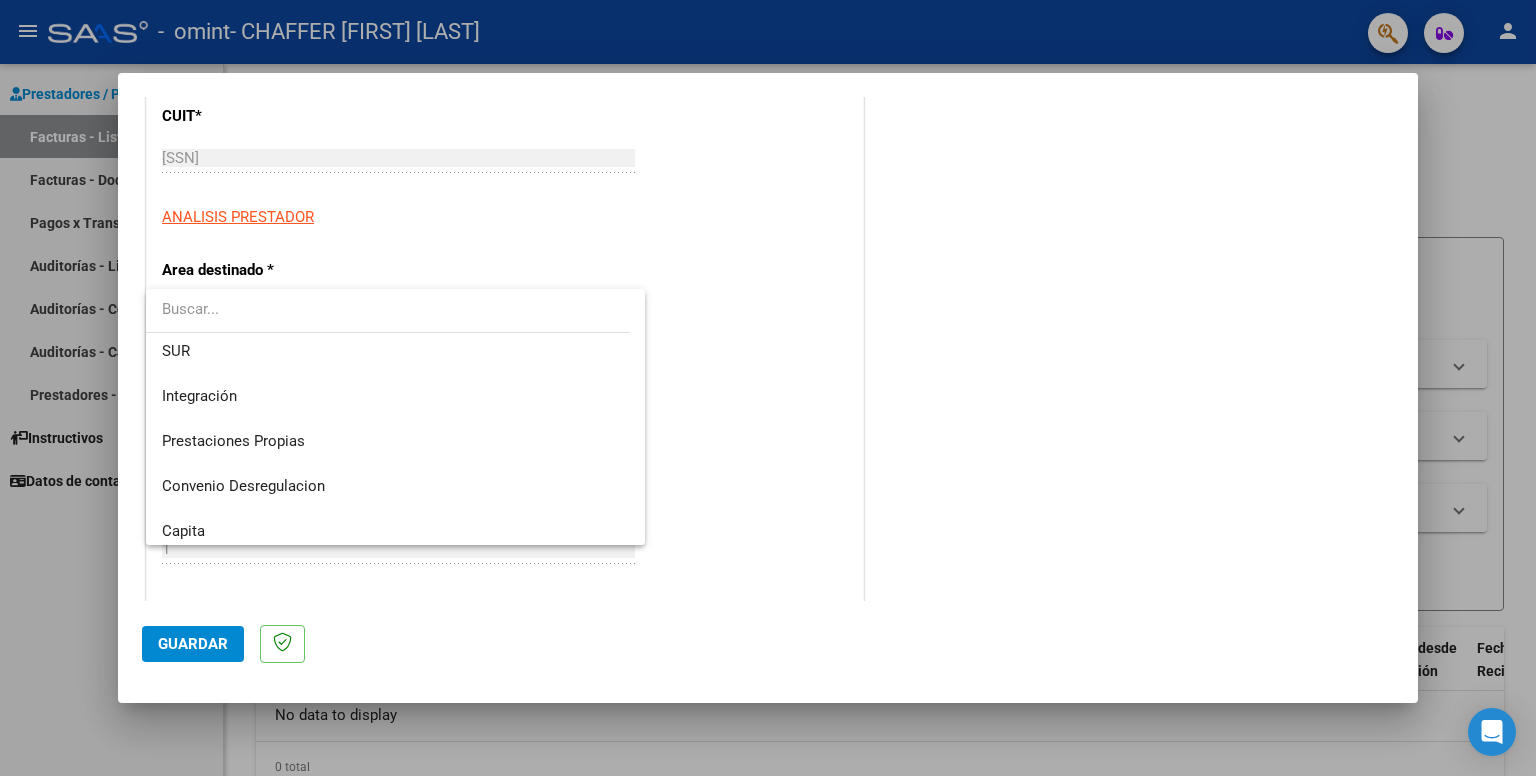 click at bounding box center (768, 388) 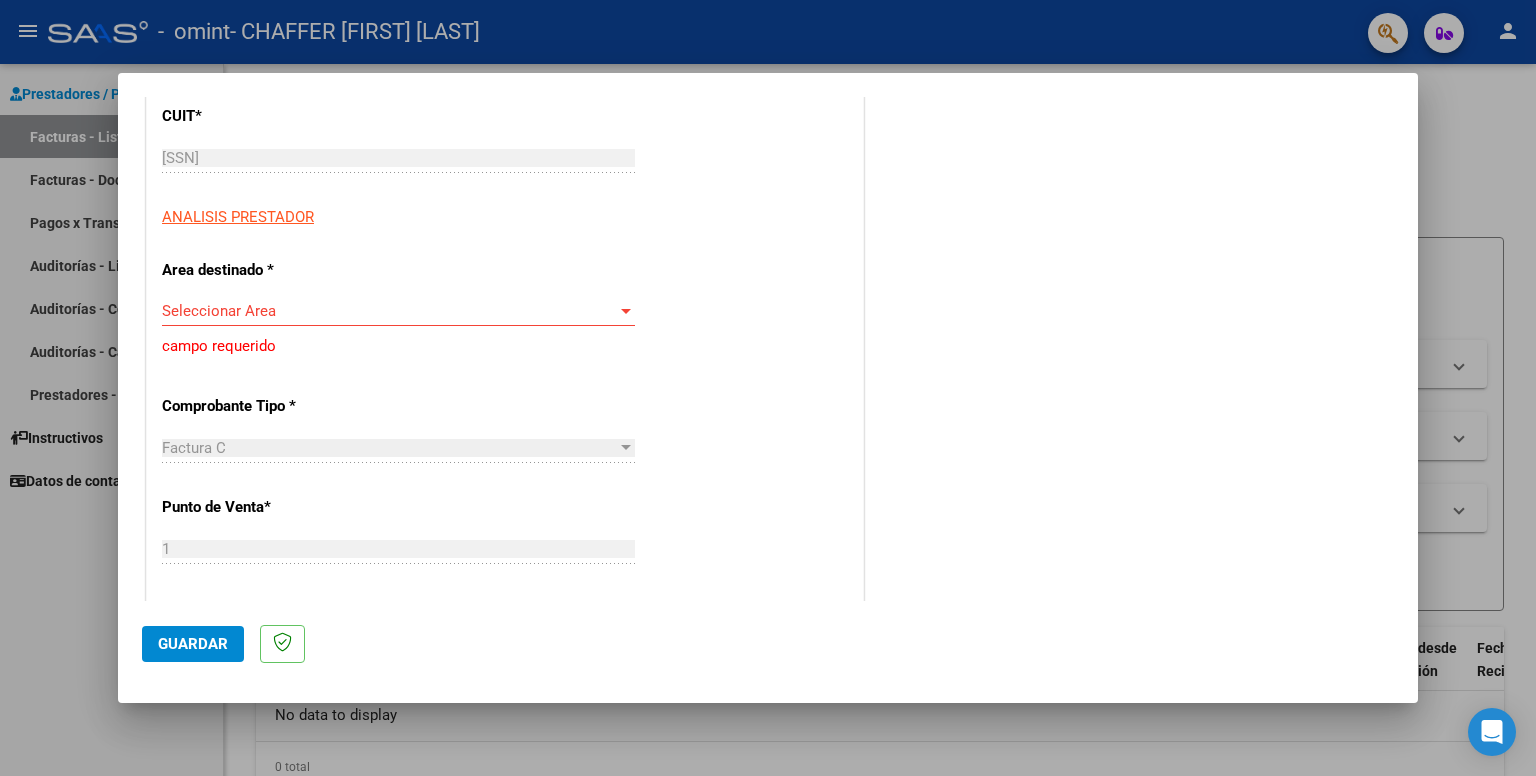 scroll, scrollTop: 0, scrollLeft: 0, axis: both 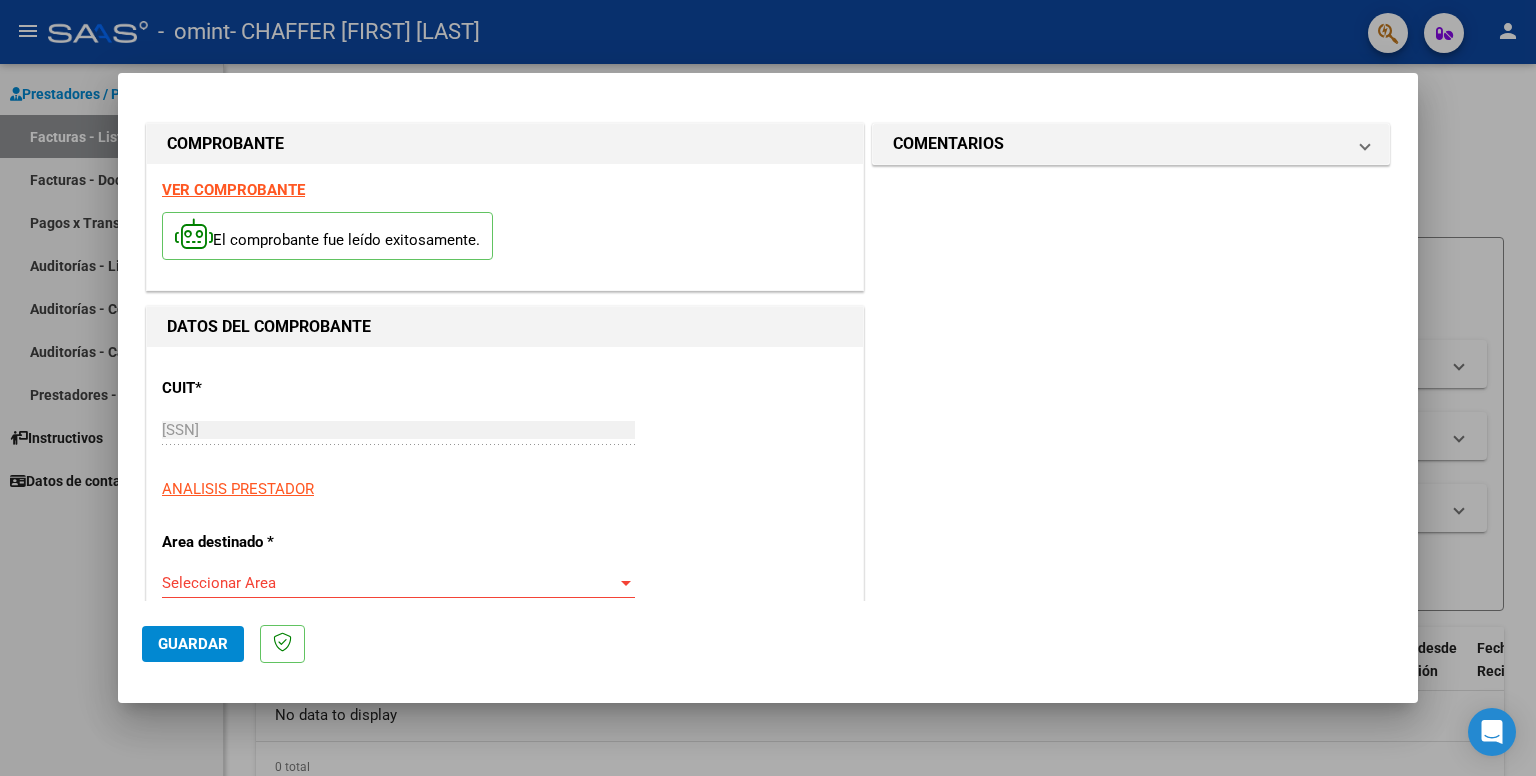 click at bounding box center (768, 388) 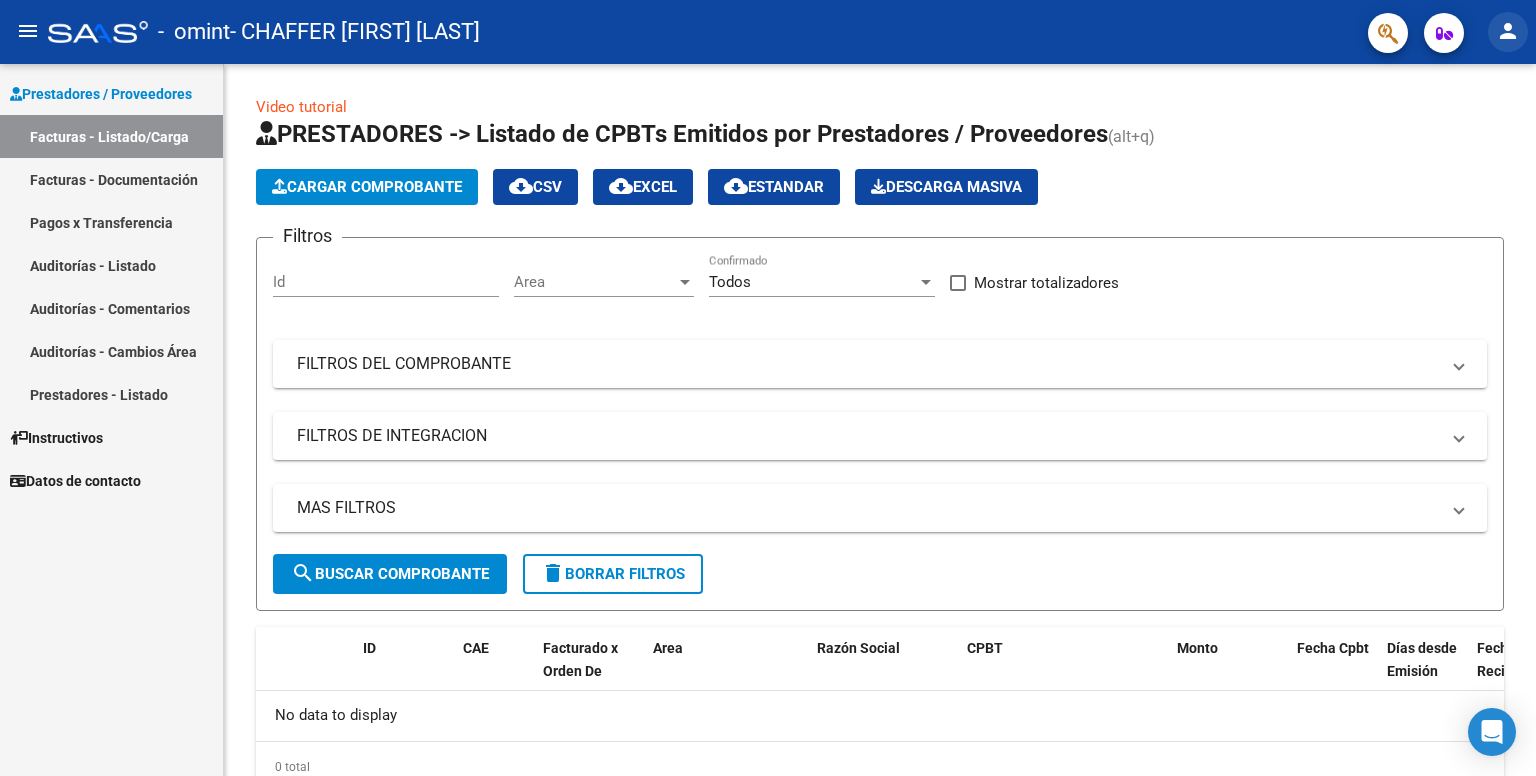 click on "person" 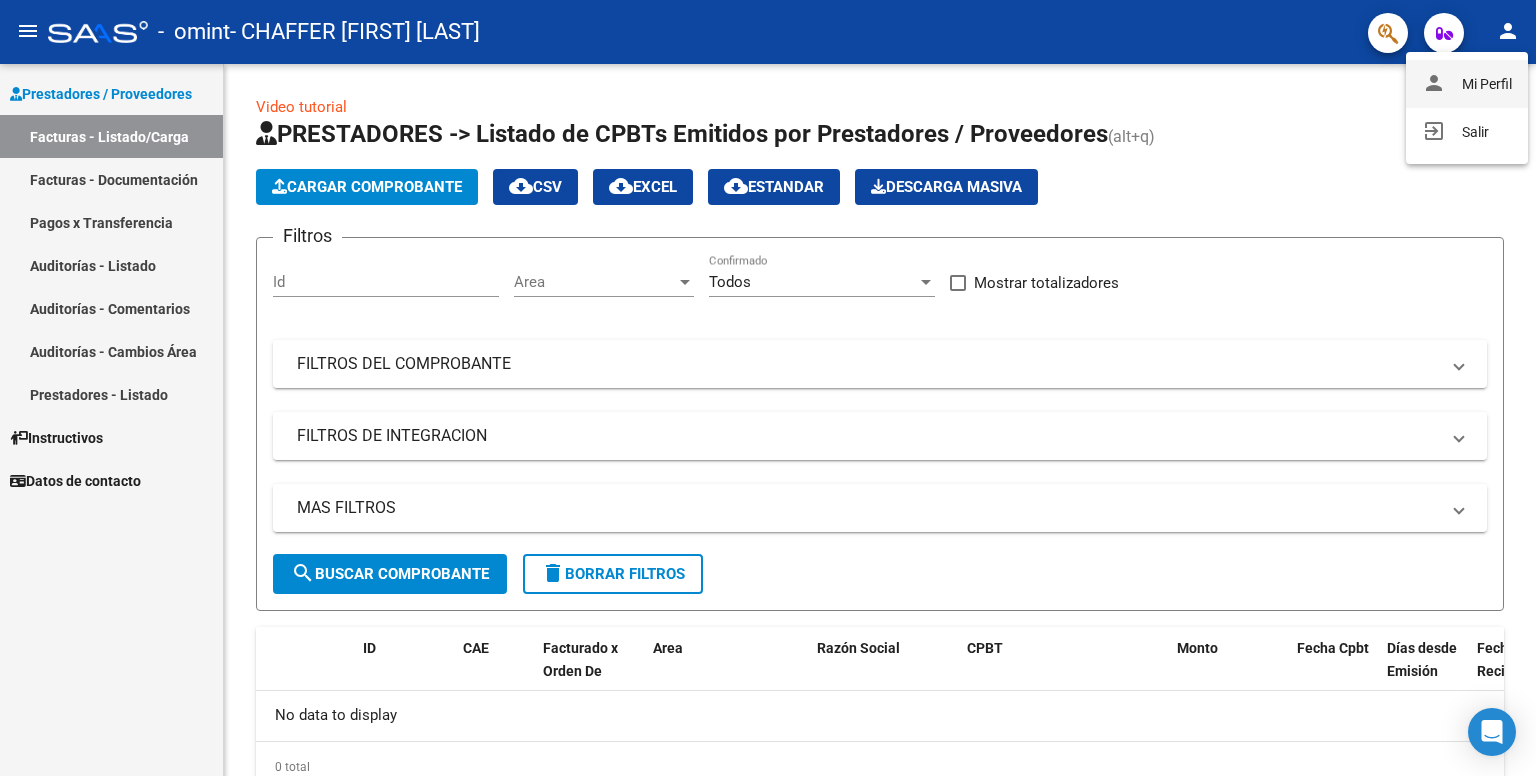 click on "person  Mi Perfil" at bounding box center (1467, 84) 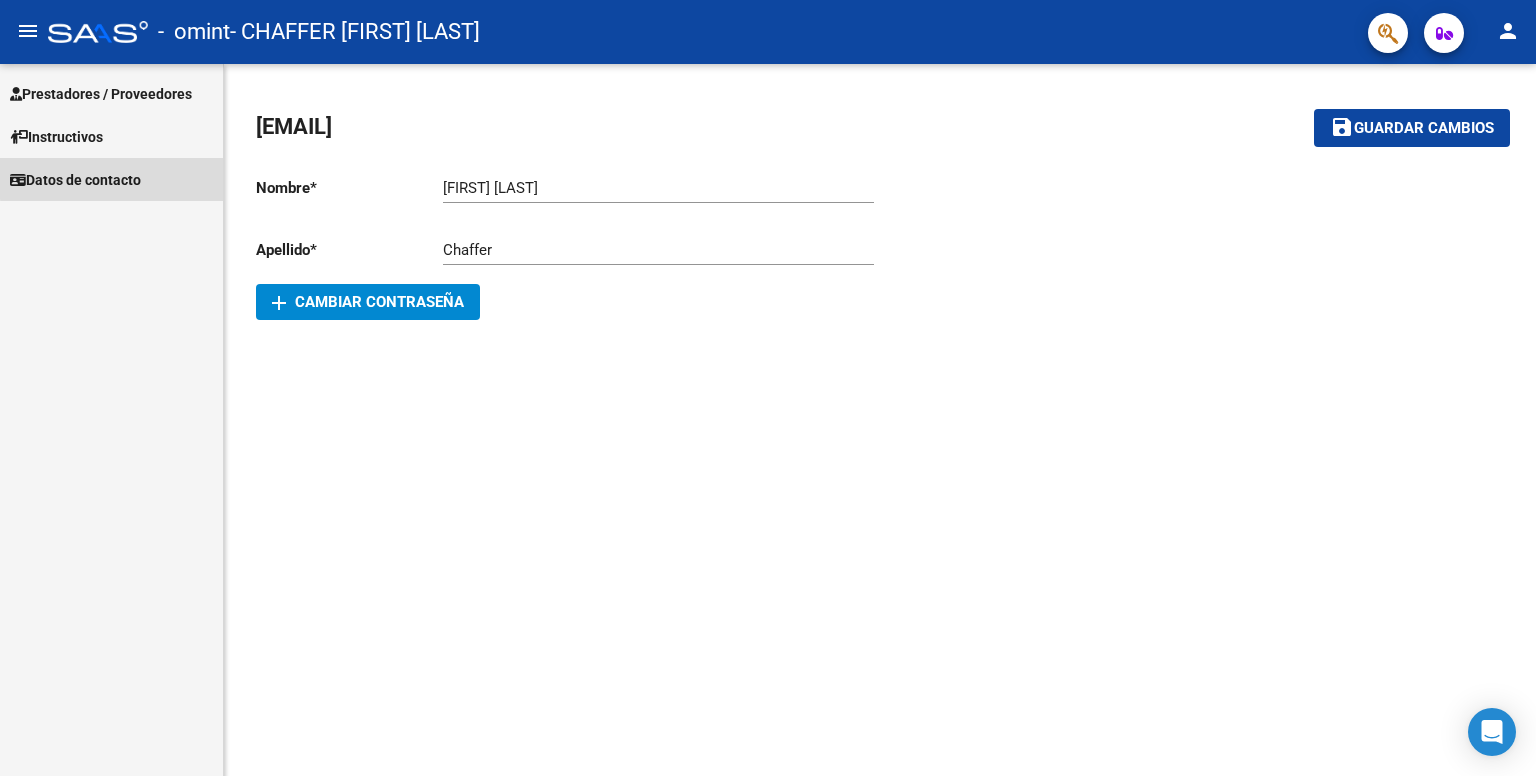 click on "Datos de contacto" at bounding box center [75, 180] 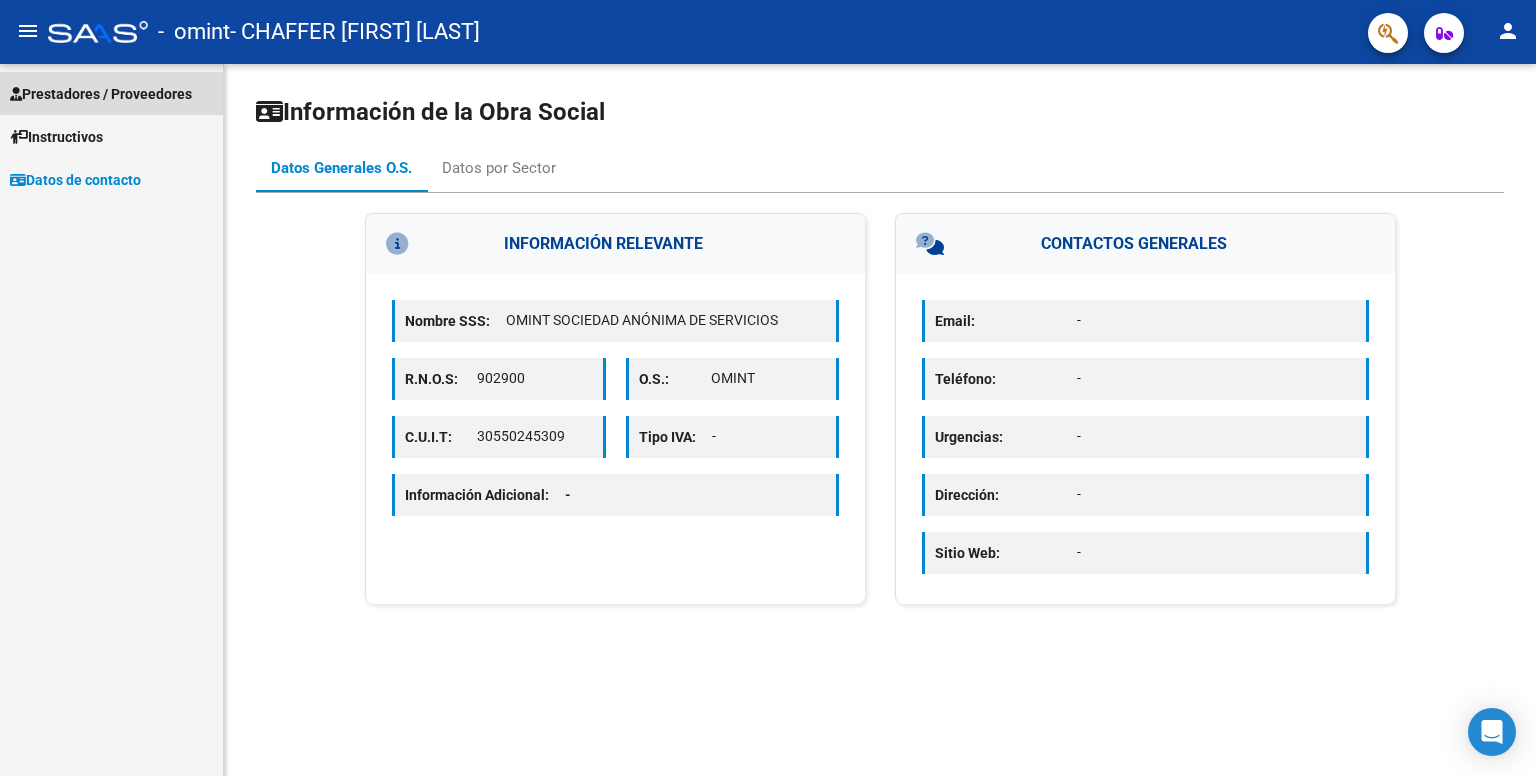 click on "Prestadores / Proveedores" at bounding box center (111, 93) 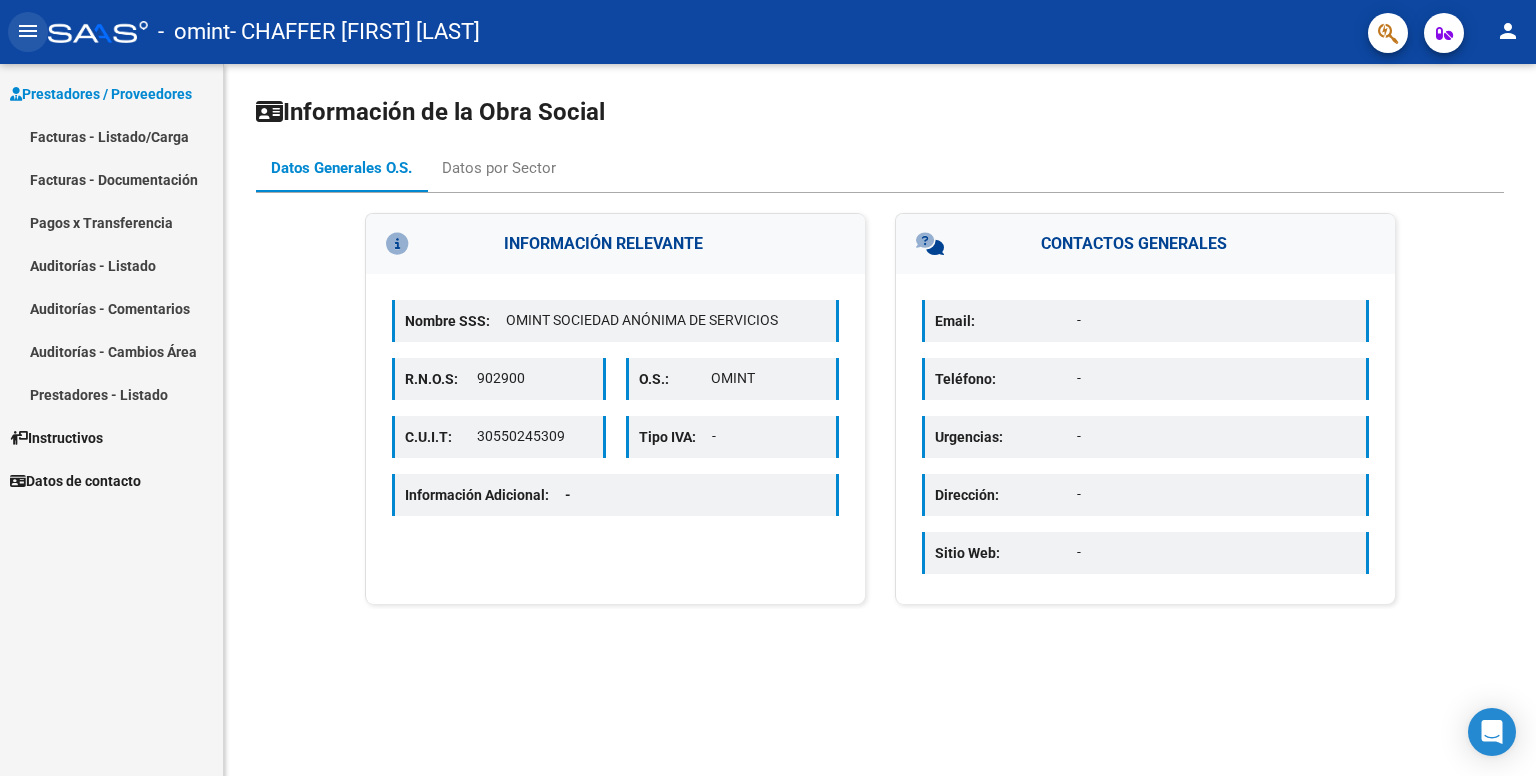 click on "menu" 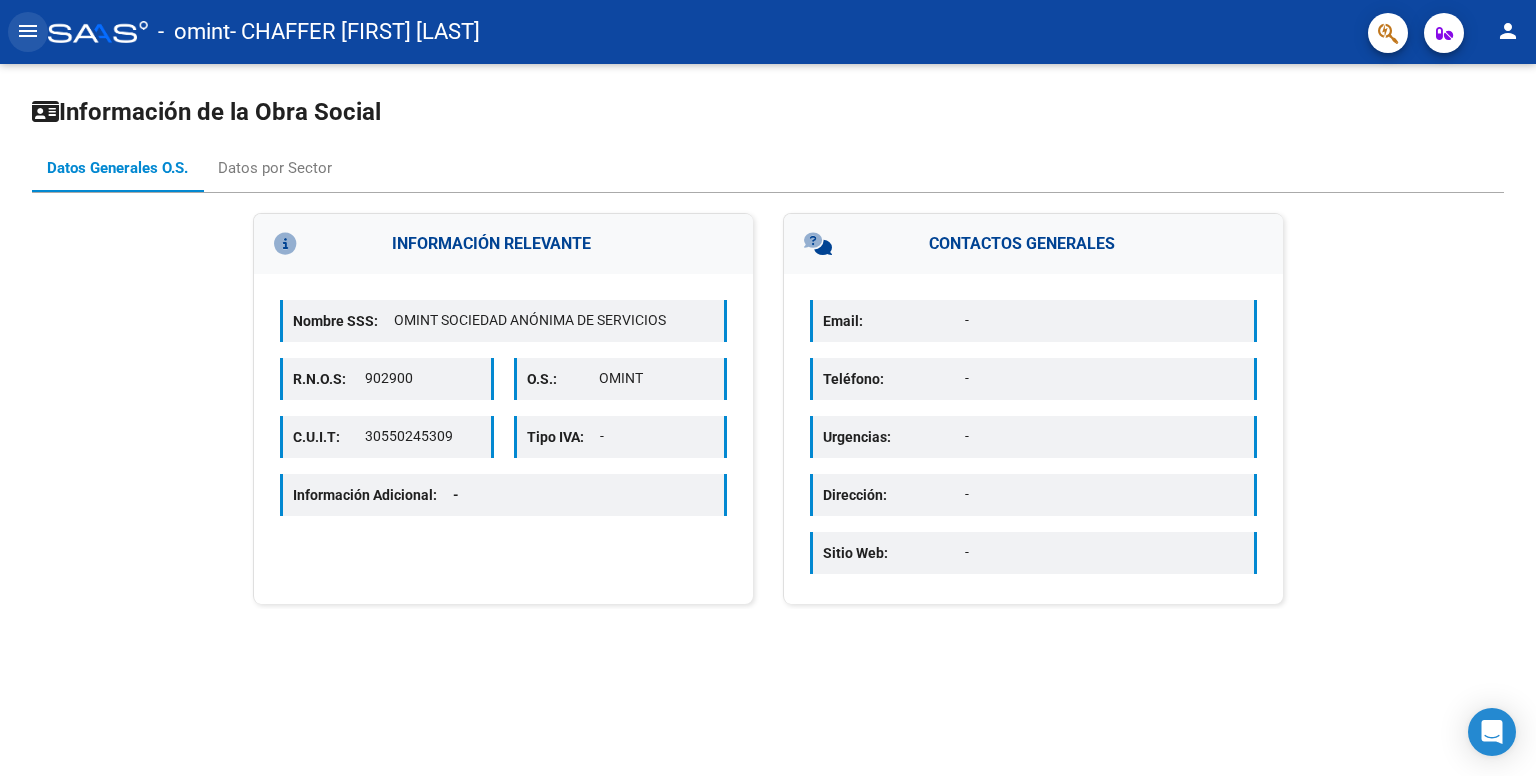 click on "menu" 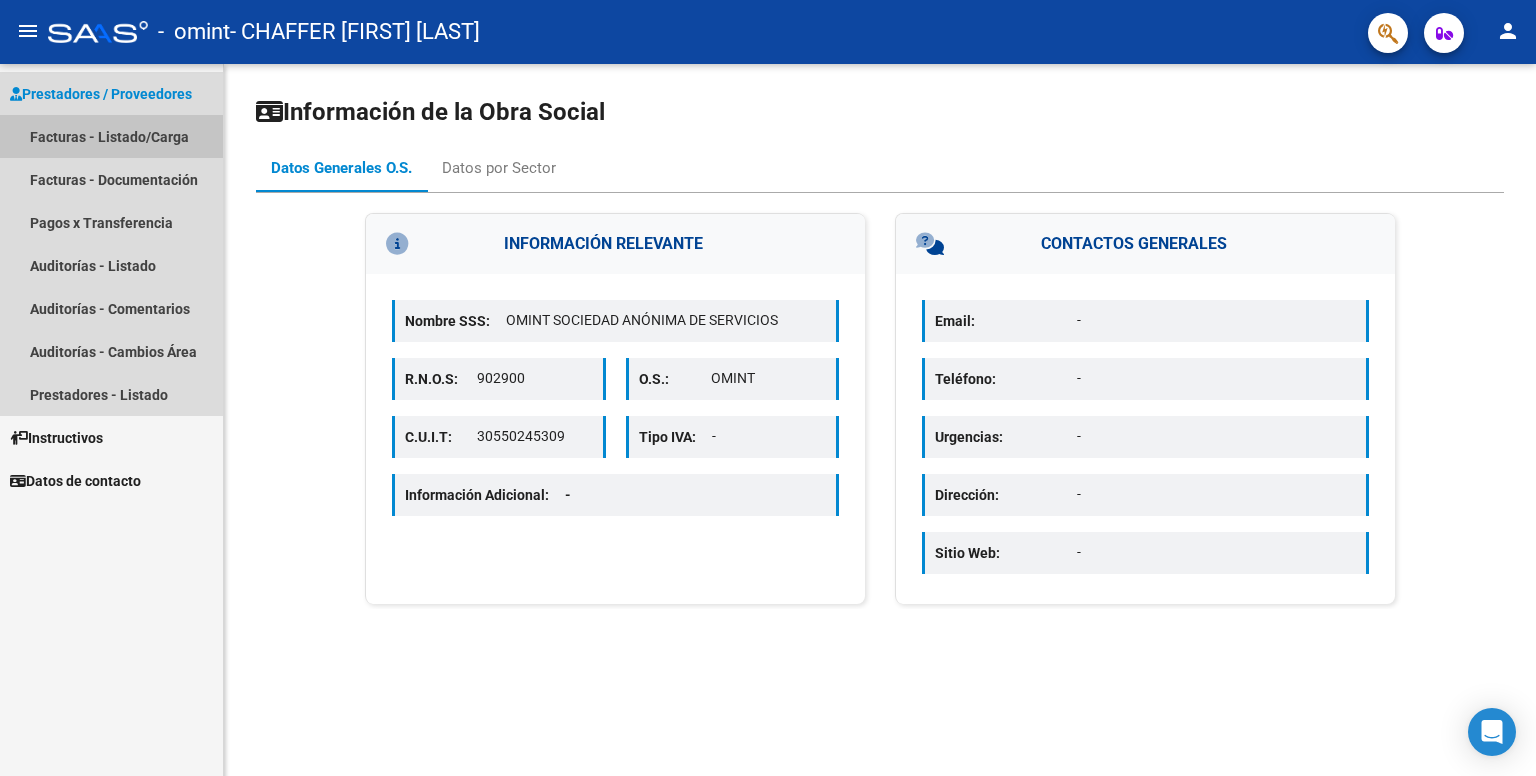 click on "Facturas - Listado/Carga" at bounding box center [111, 136] 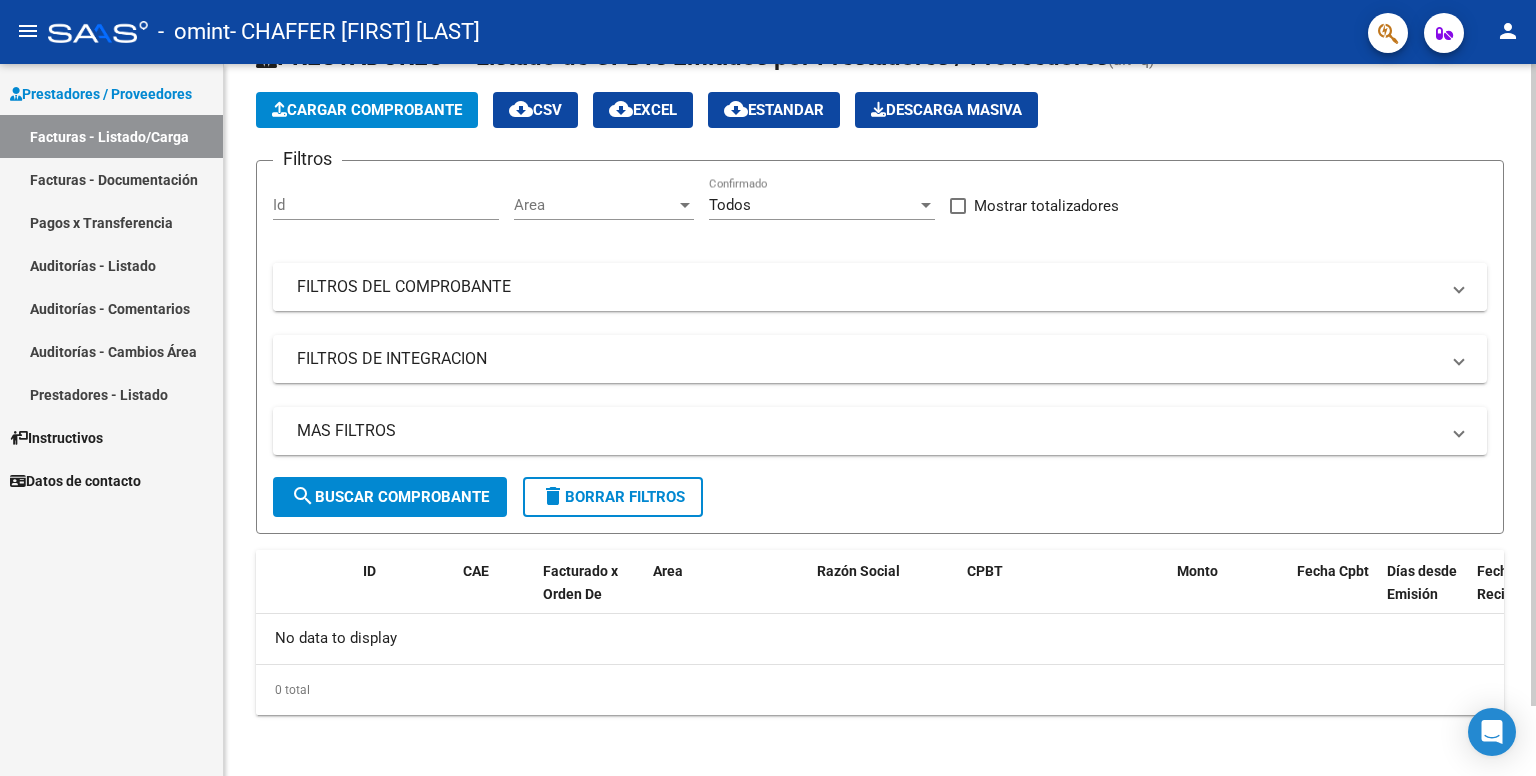 scroll, scrollTop: 0, scrollLeft: 0, axis: both 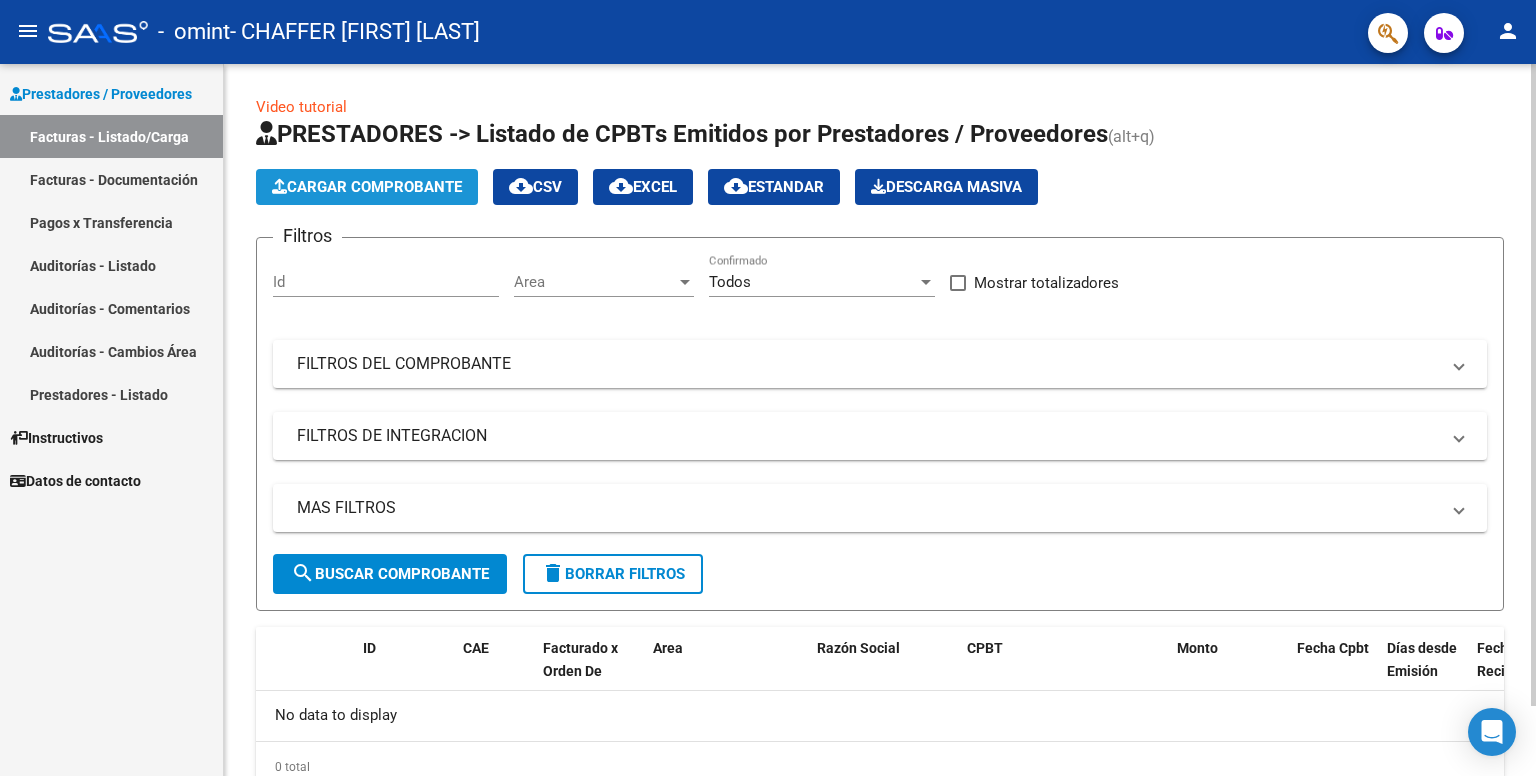 click on "Cargar Comprobante" 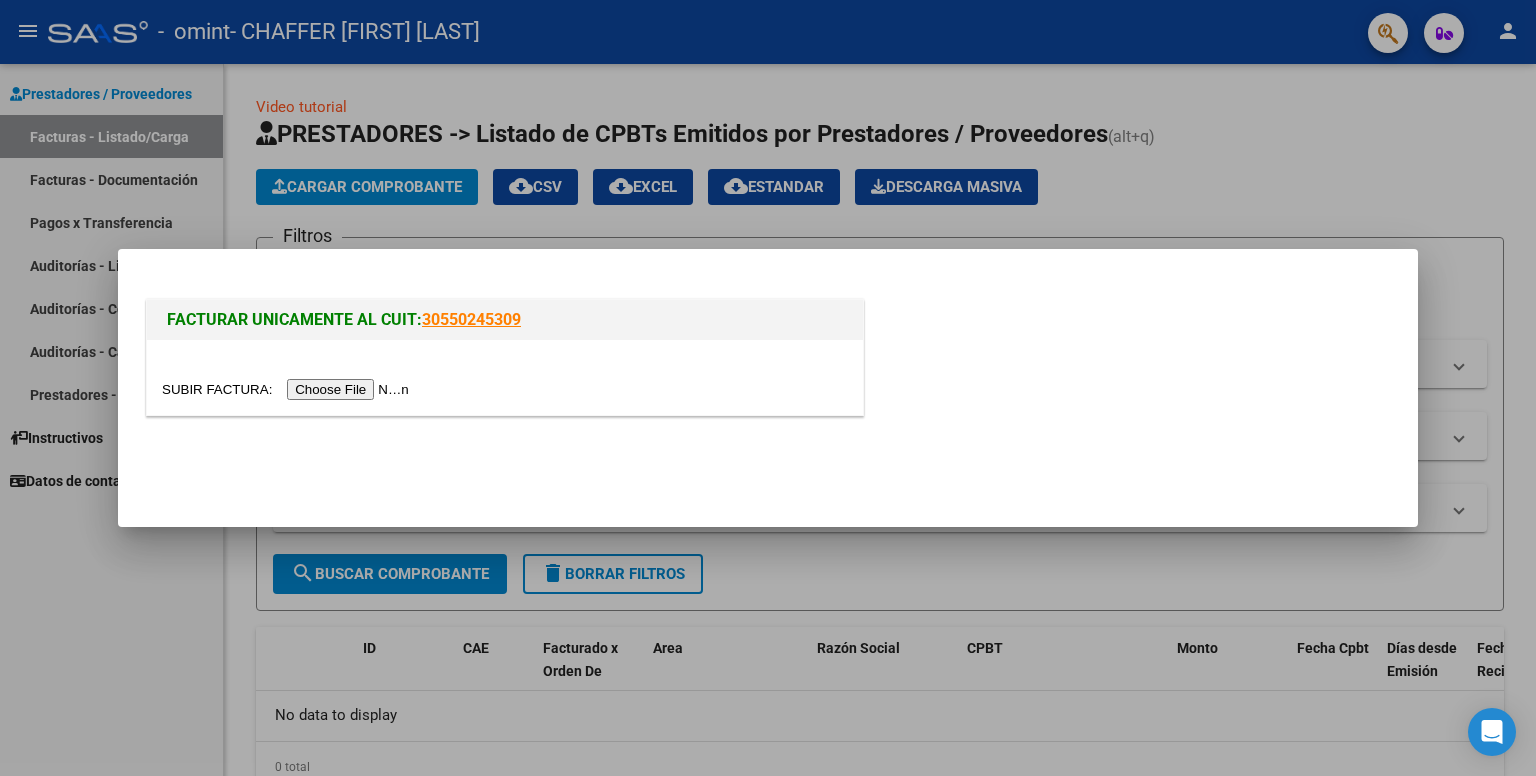 click at bounding box center [288, 389] 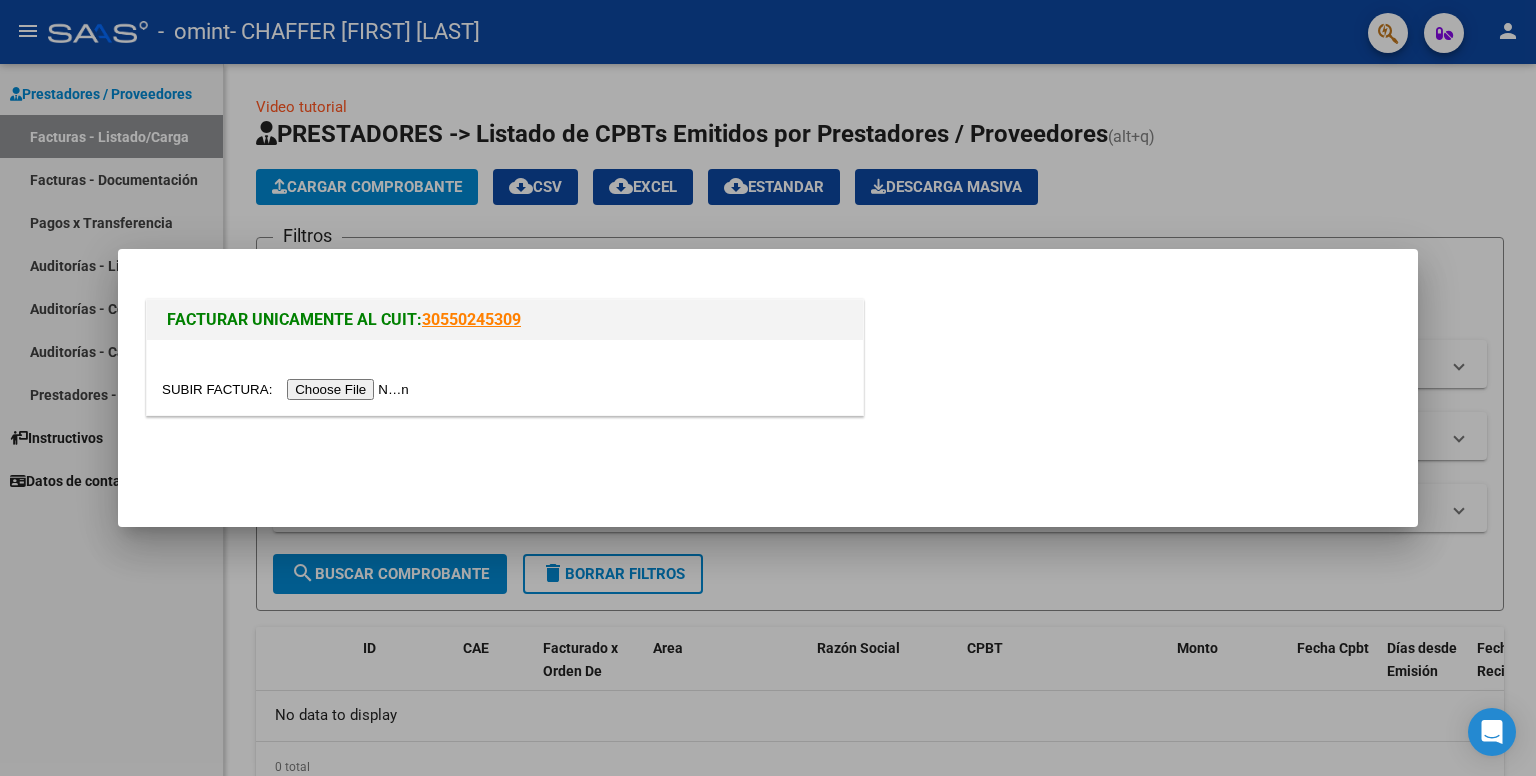 click at bounding box center [288, 389] 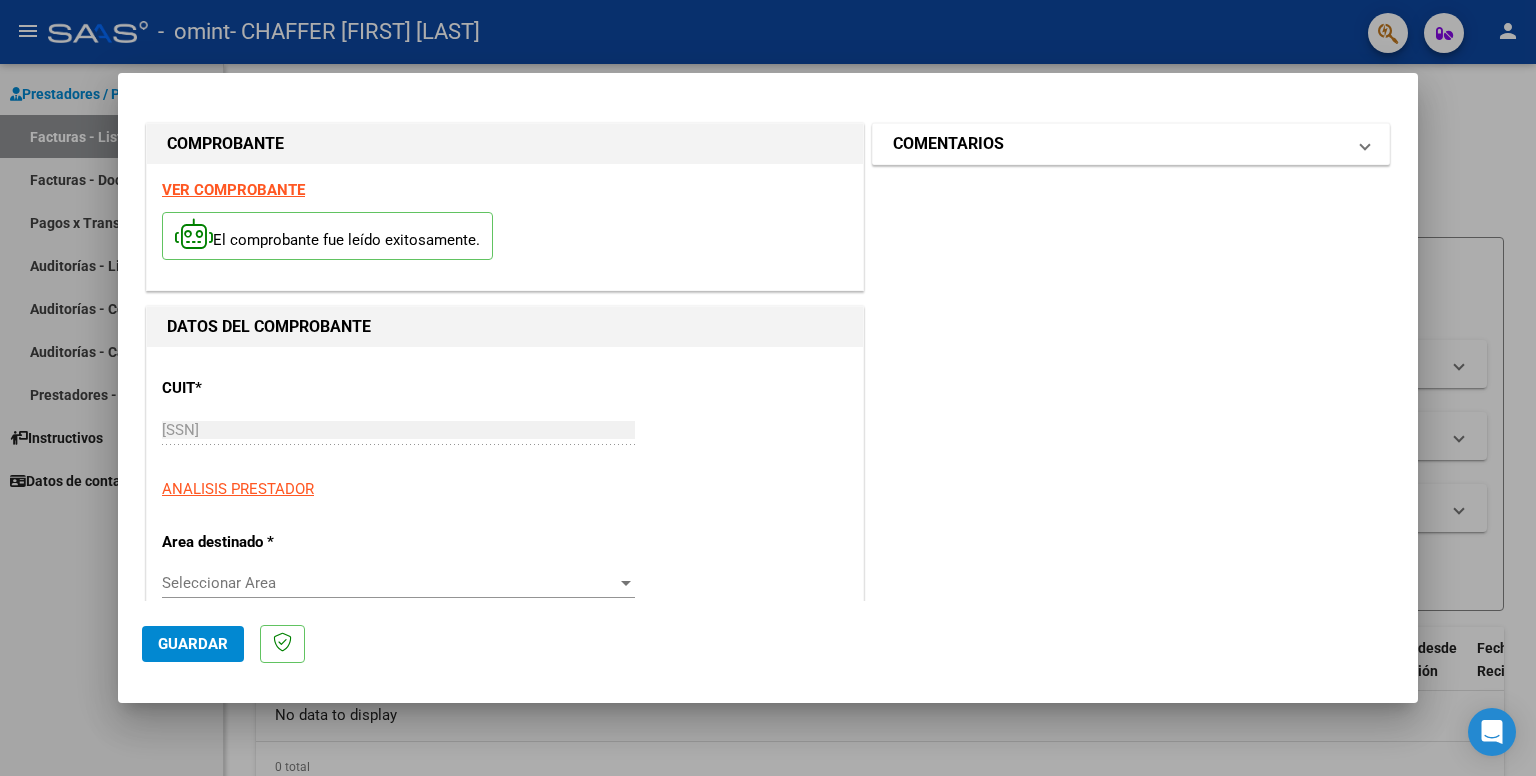 click on "COMENTARIOS" at bounding box center [1119, 144] 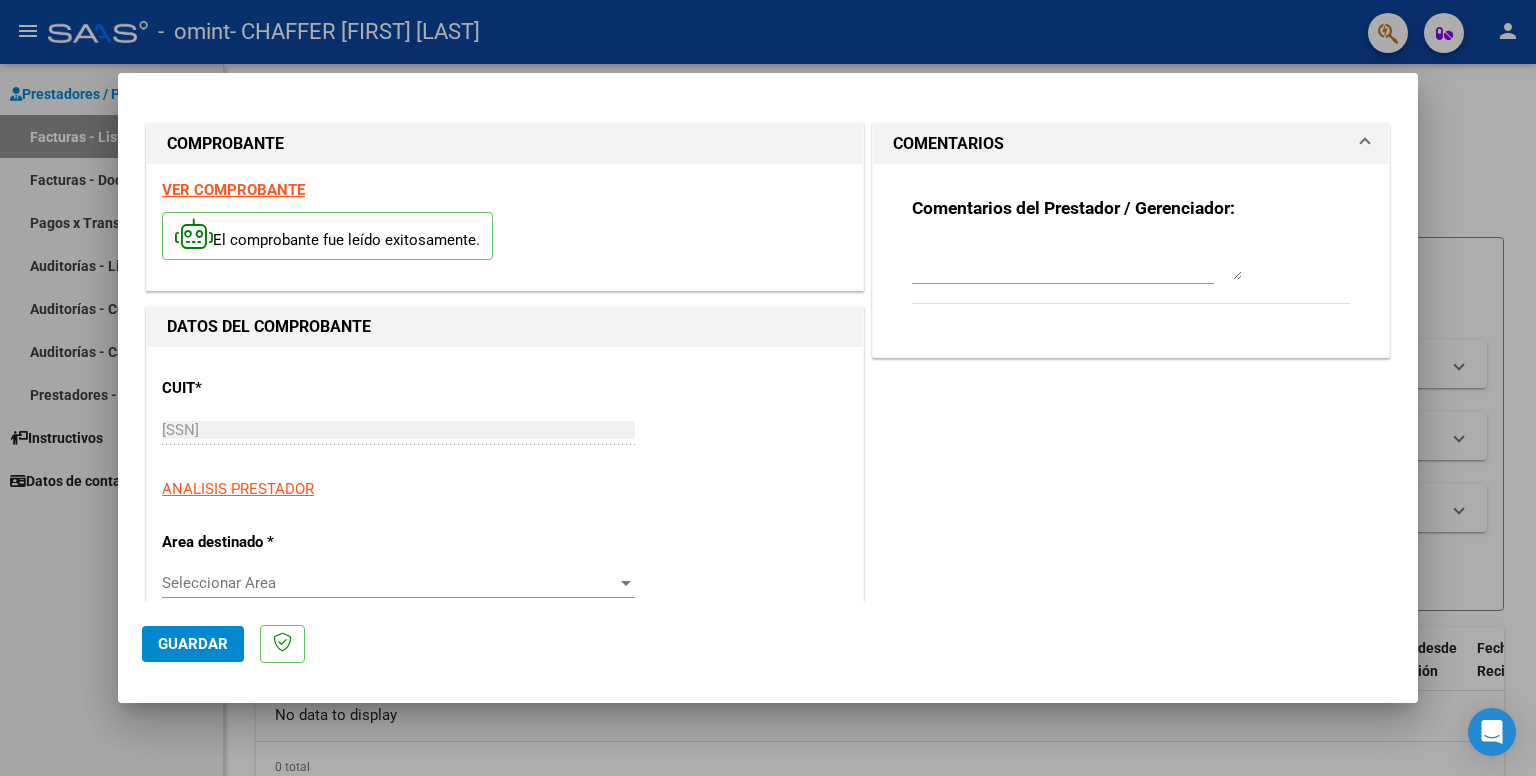 click on "COMENTARIOS" at bounding box center (1119, 144) 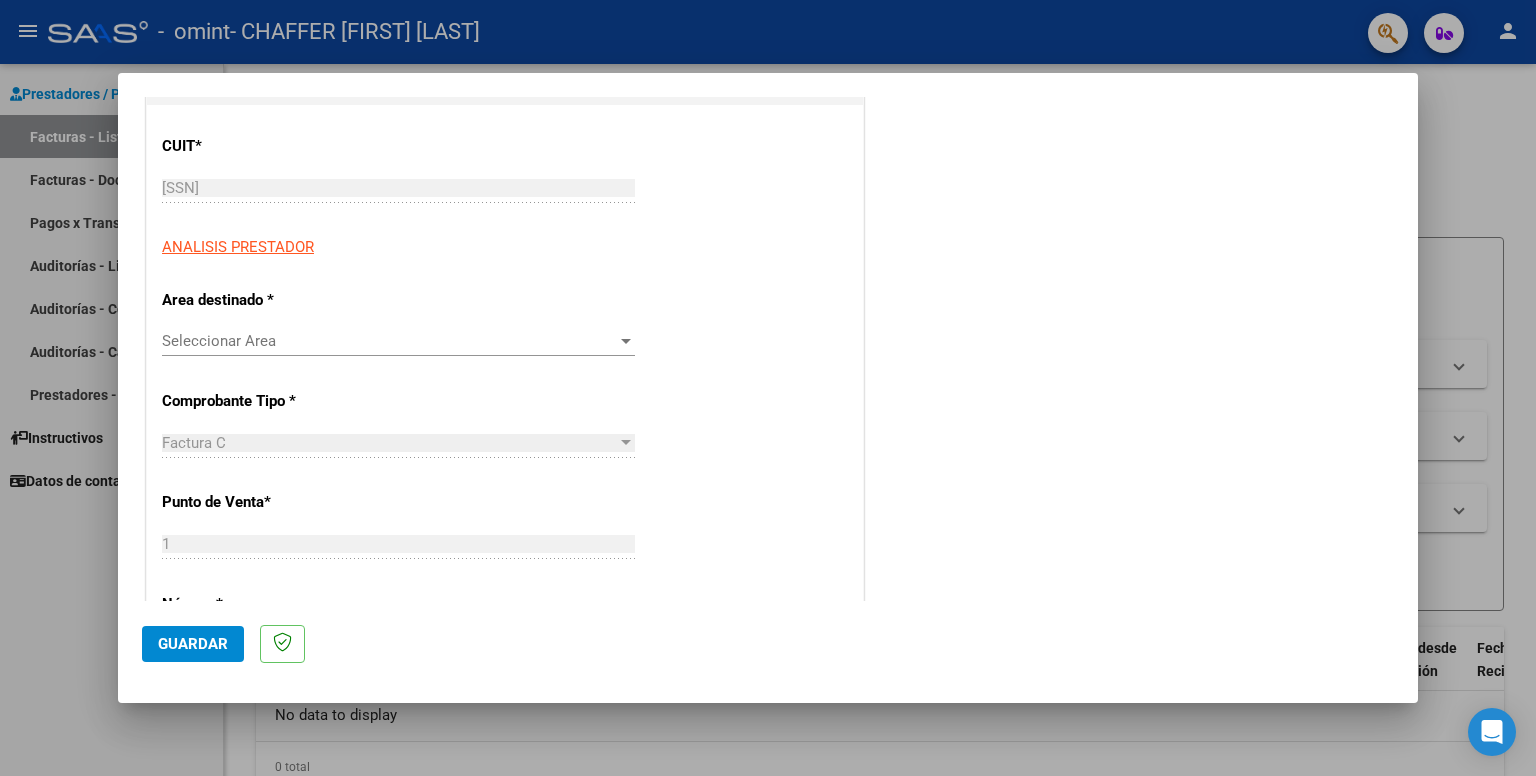 scroll, scrollTop: 247, scrollLeft: 0, axis: vertical 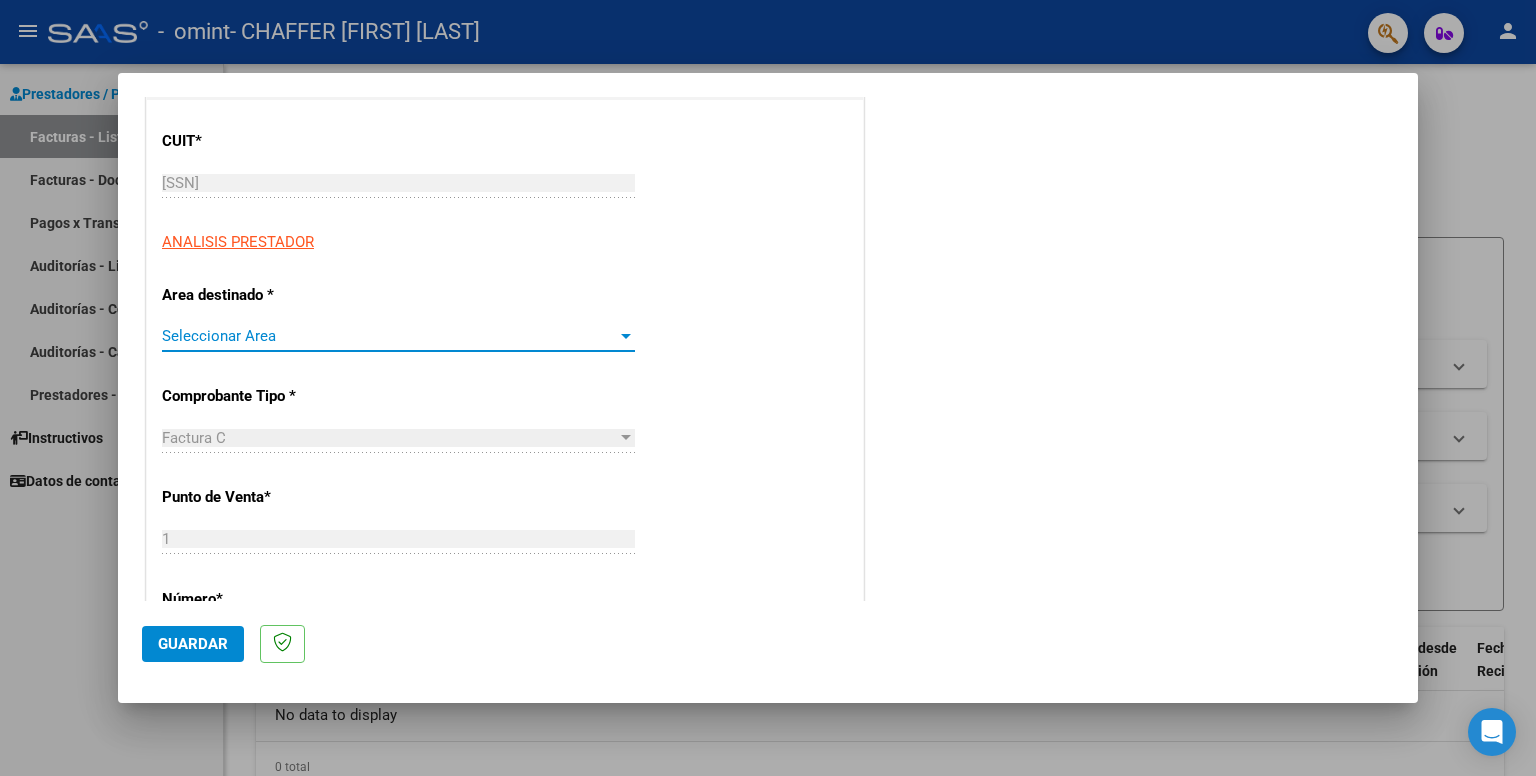 click on "Seleccionar Area" at bounding box center [389, 336] 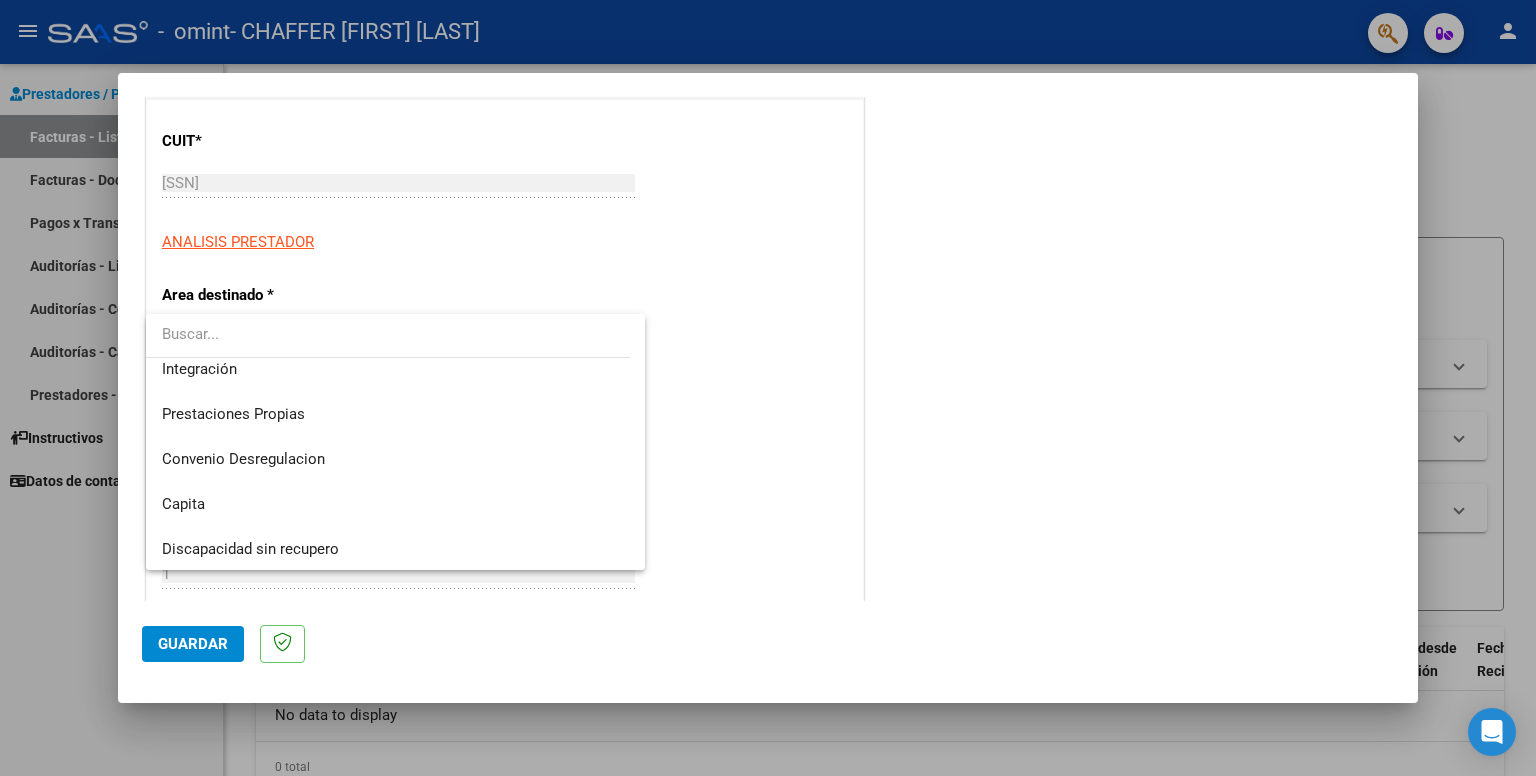 scroll, scrollTop: 148, scrollLeft: 0, axis: vertical 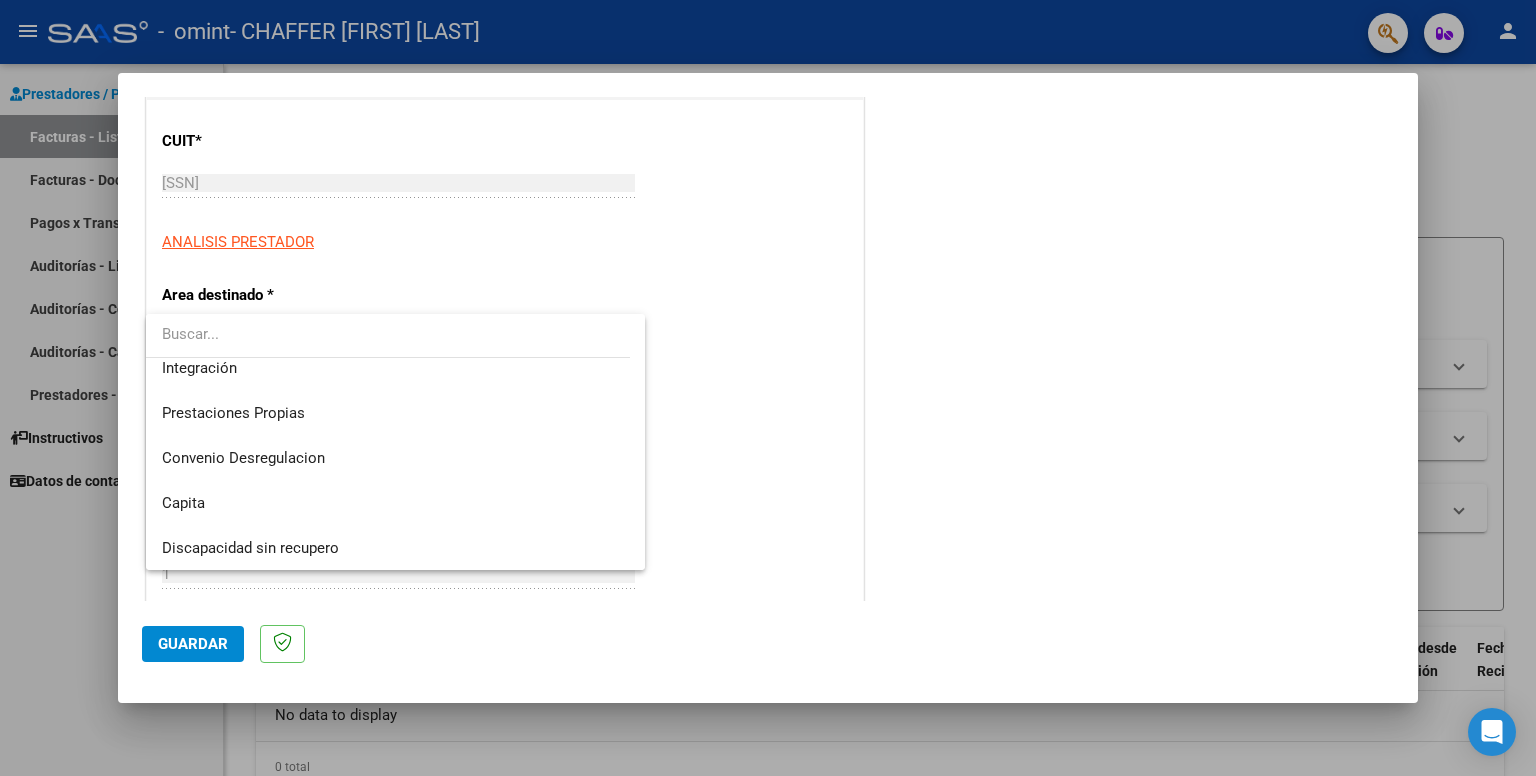 click at bounding box center (768, 388) 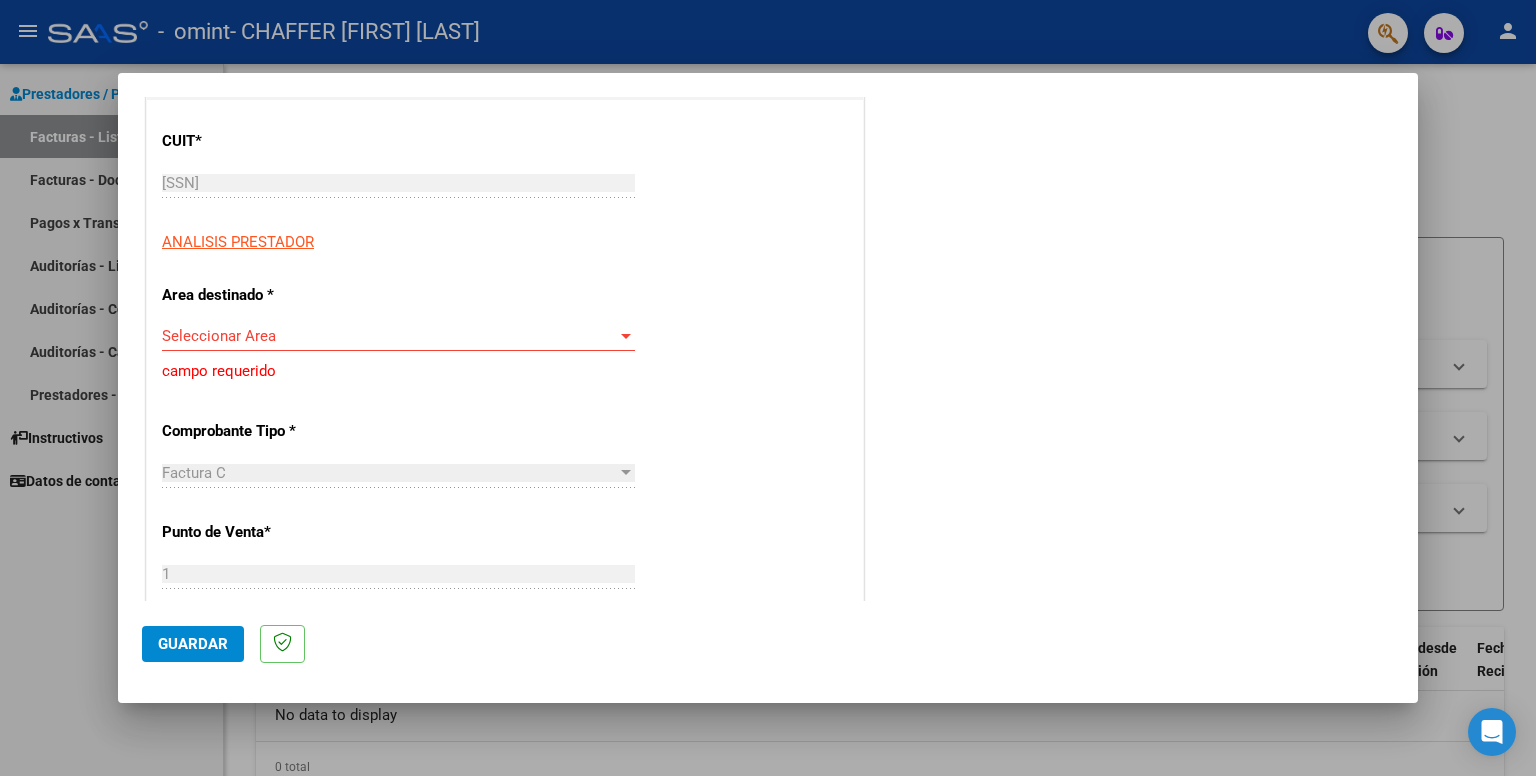 click on "CUIT * [SSN] Ingresar CUIT ANALISIS PRESTADOR Area destinado * Seleccionar Area Seleccionar Area campo requerido Comprobante Tipo * Factura C Seleccionar Tipo Punto de Venta * 1 Ingresar el Nro. Número * 113 Ingresar el Nro. Monto * $ 123.706,10 Ingresar el monto Fecha del Cpbt. * 2025-08-05 Ingresar la fecha CAE / CAEA (no ingrese CAI) [NUMBER] Ingresar el CAE o CAEA (no ingrese CAI) Fecha de Vencimiento Ingresar la fecha Ref. Externa Ingresar la ref. N° Liquidación Ingresar el N° Liquidación" at bounding box center (505, 750) 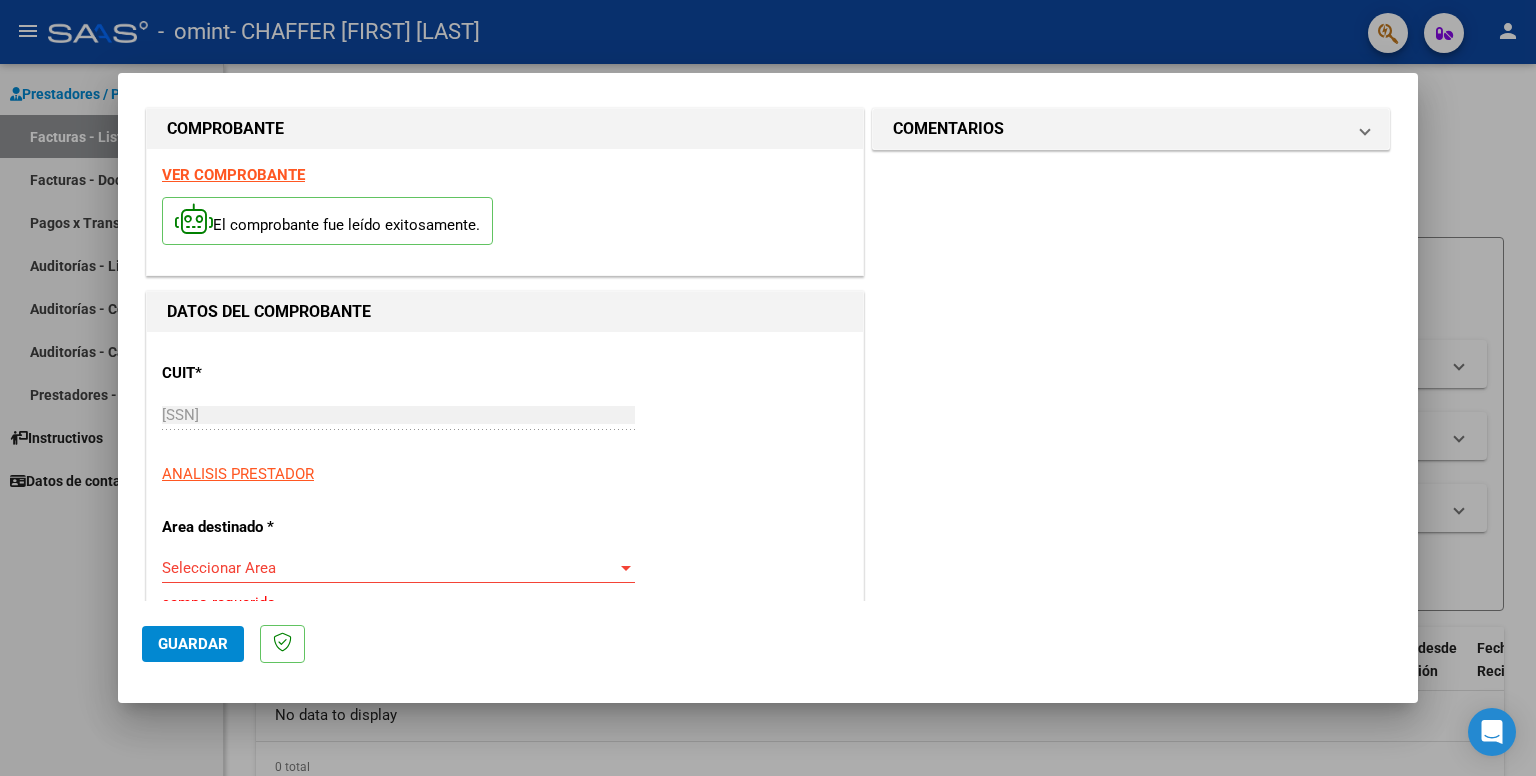 scroll, scrollTop: 0, scrollLeft: 0, axis: both 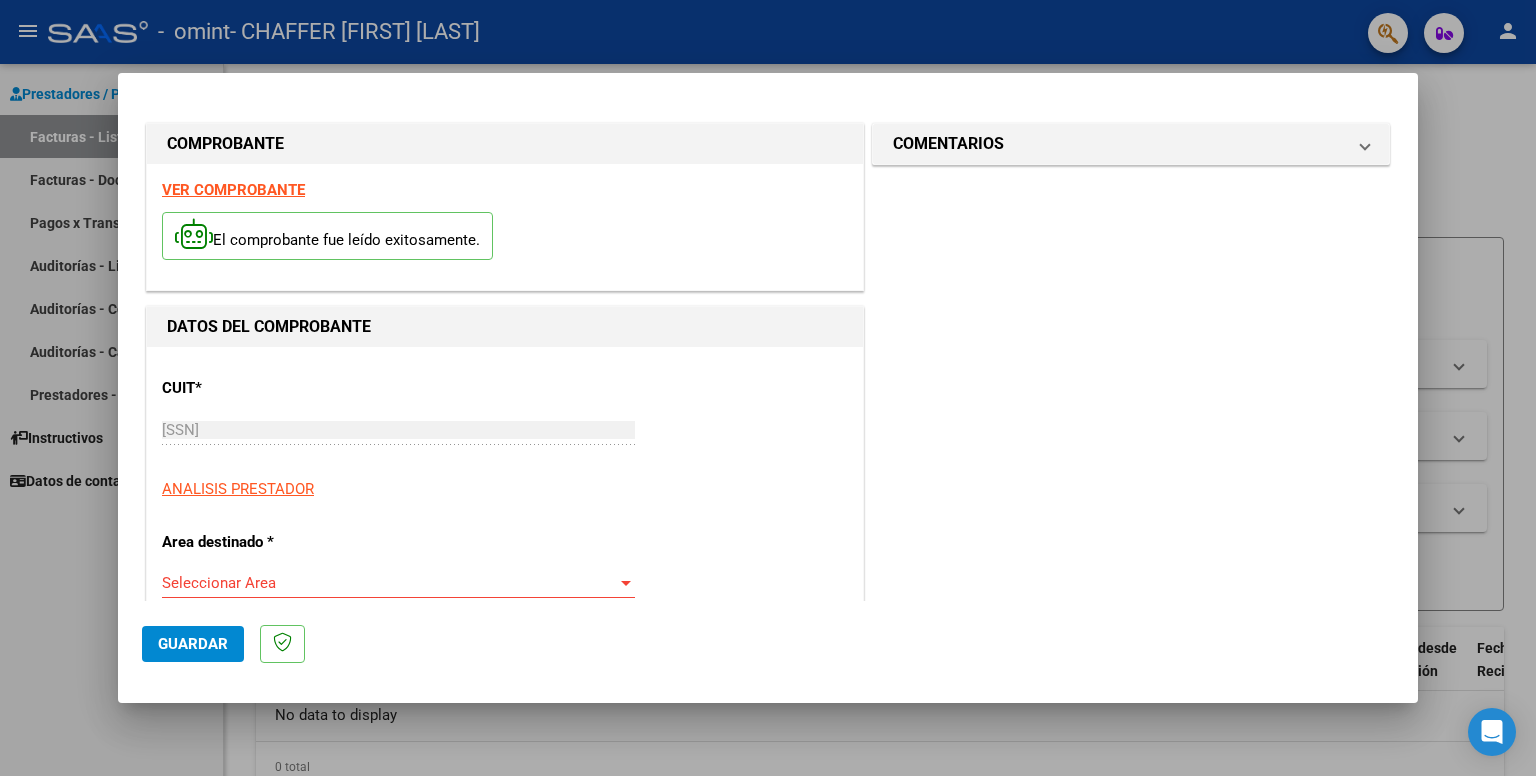 click at bounding box center [768, 388] 